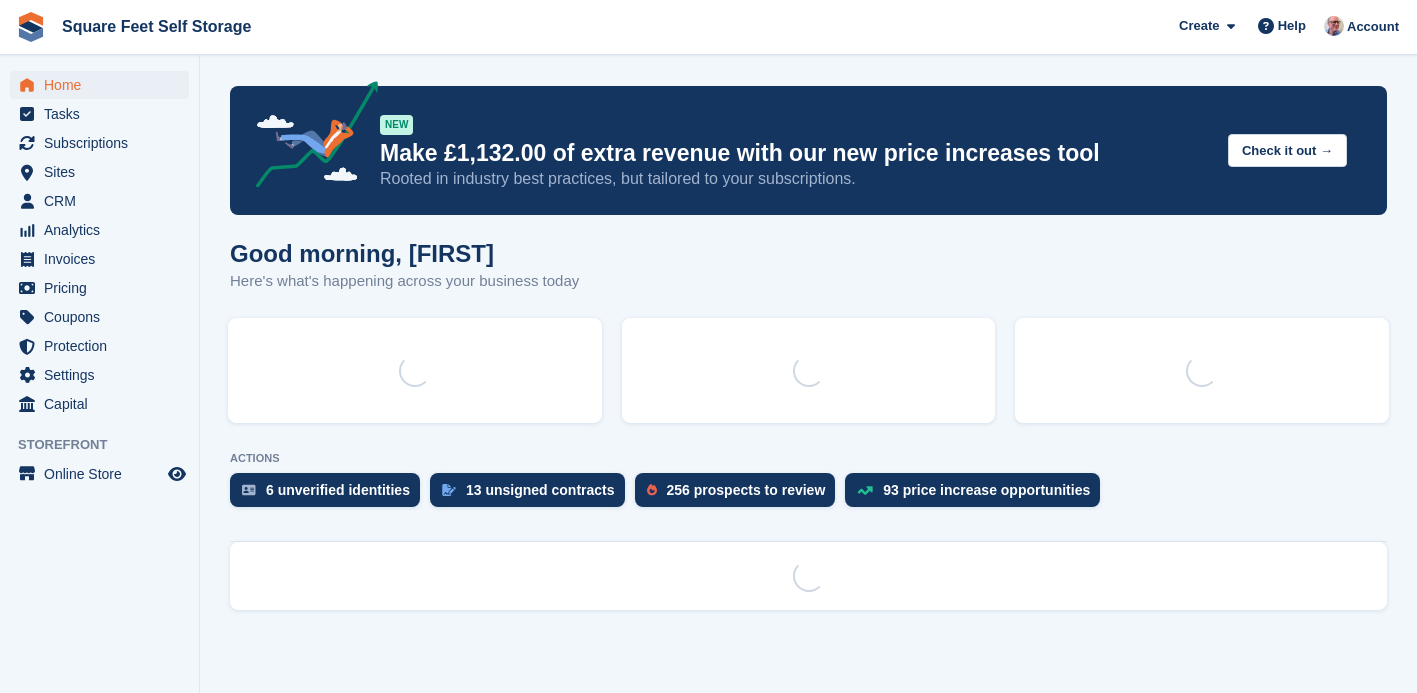 scroll, scrollTop: 0, scrollLeft: 0, axis: both 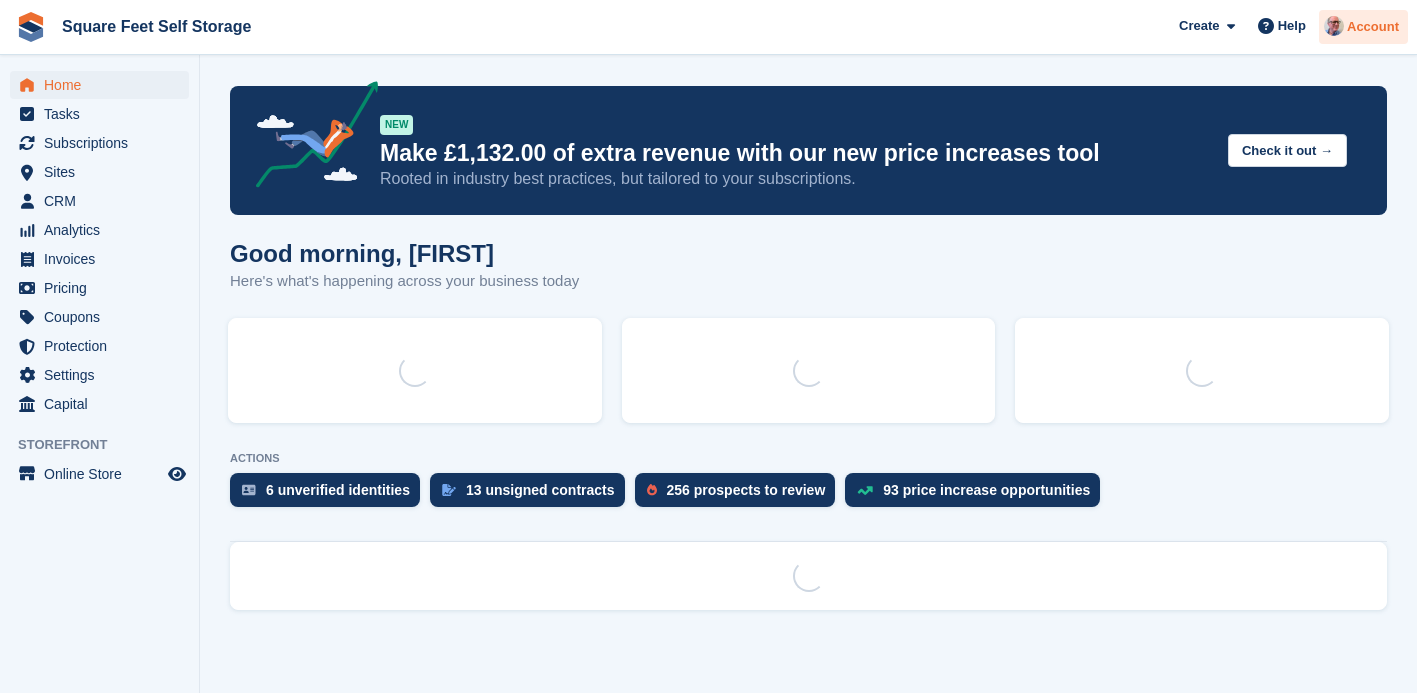 click at bounding box center [1334, 26] 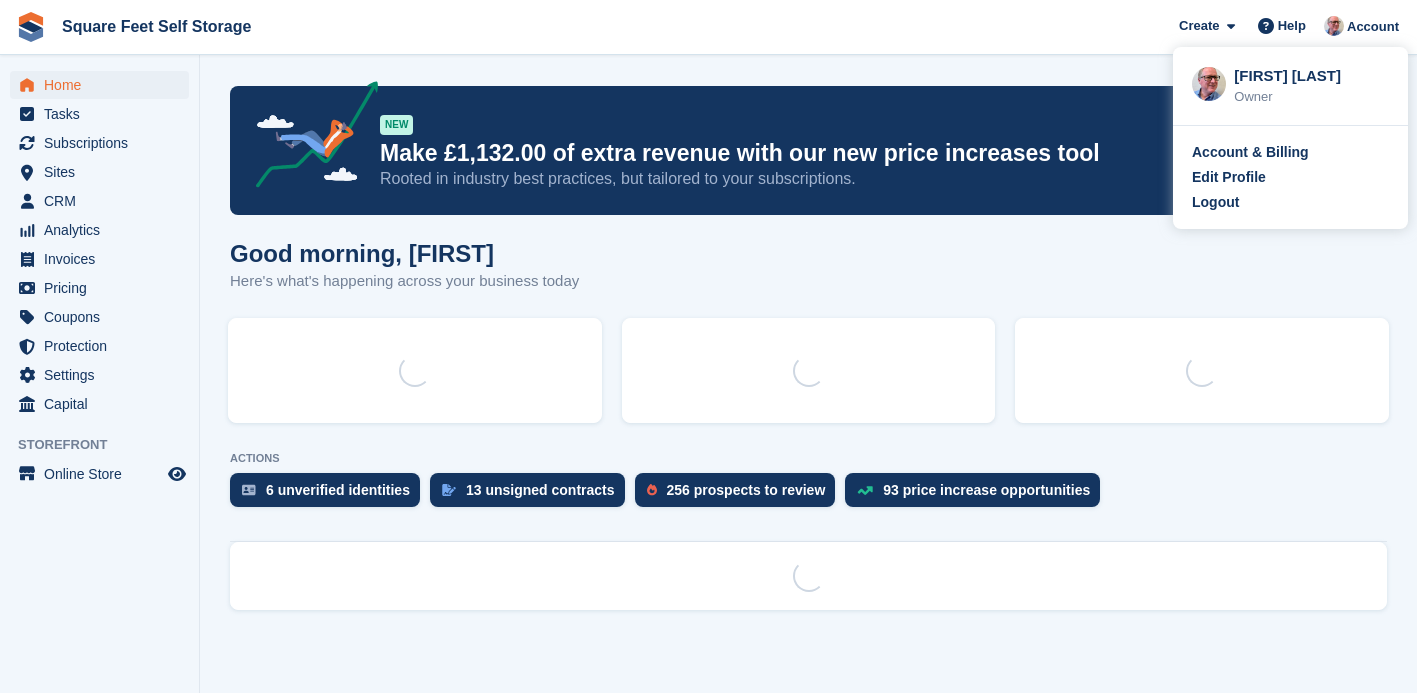 click on "Good morning, David
Here's what's happening across your business today" at bounding box center [808, 278] 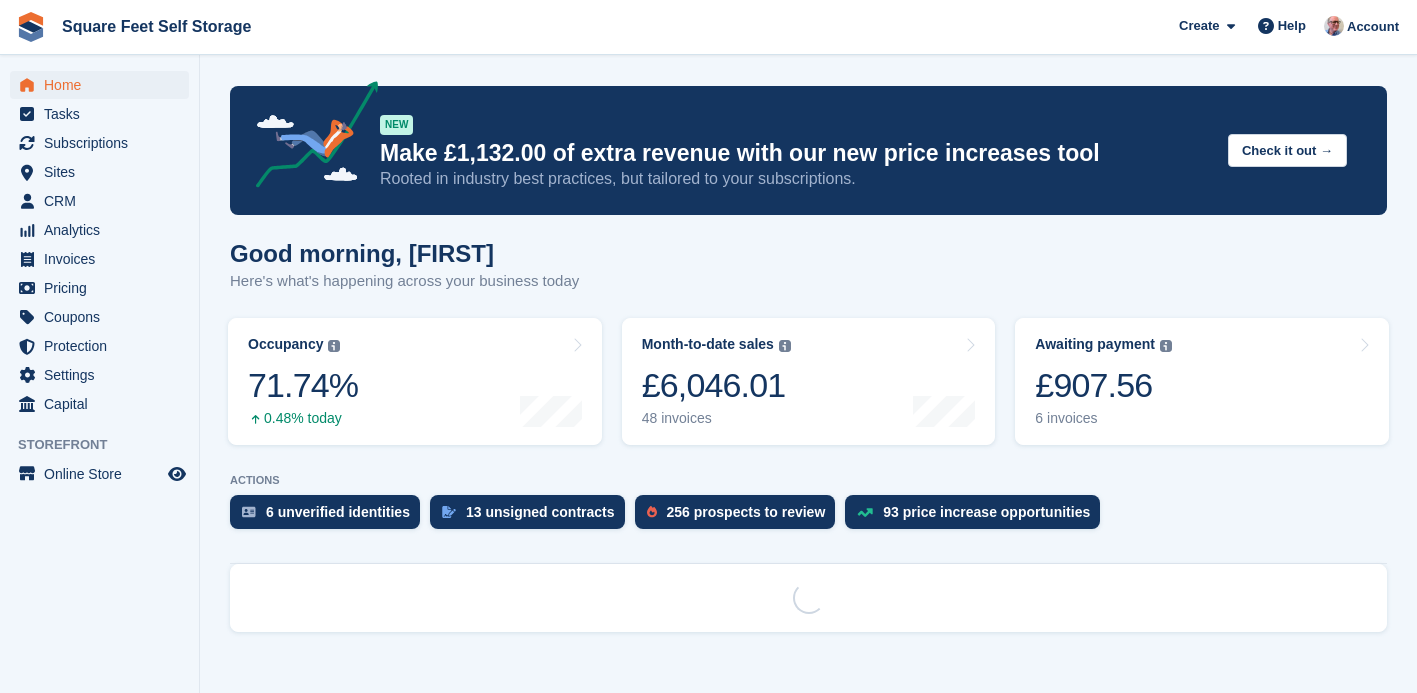scroll, scrollTop: 0, scrollLeft: 0, axis: both 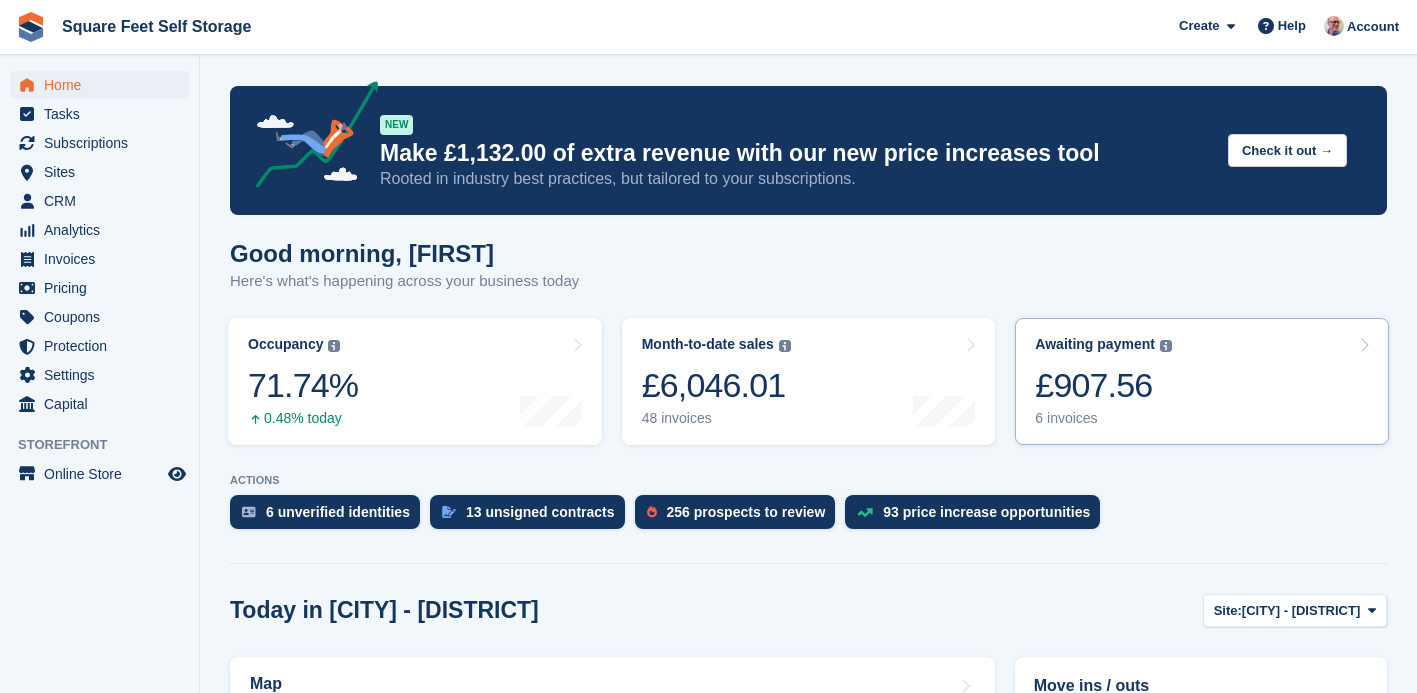 click on "Awaiting payment
The total outstanding balance on all open invoices.
£907.56
6 invoices" at bounding box center (1202, 381) 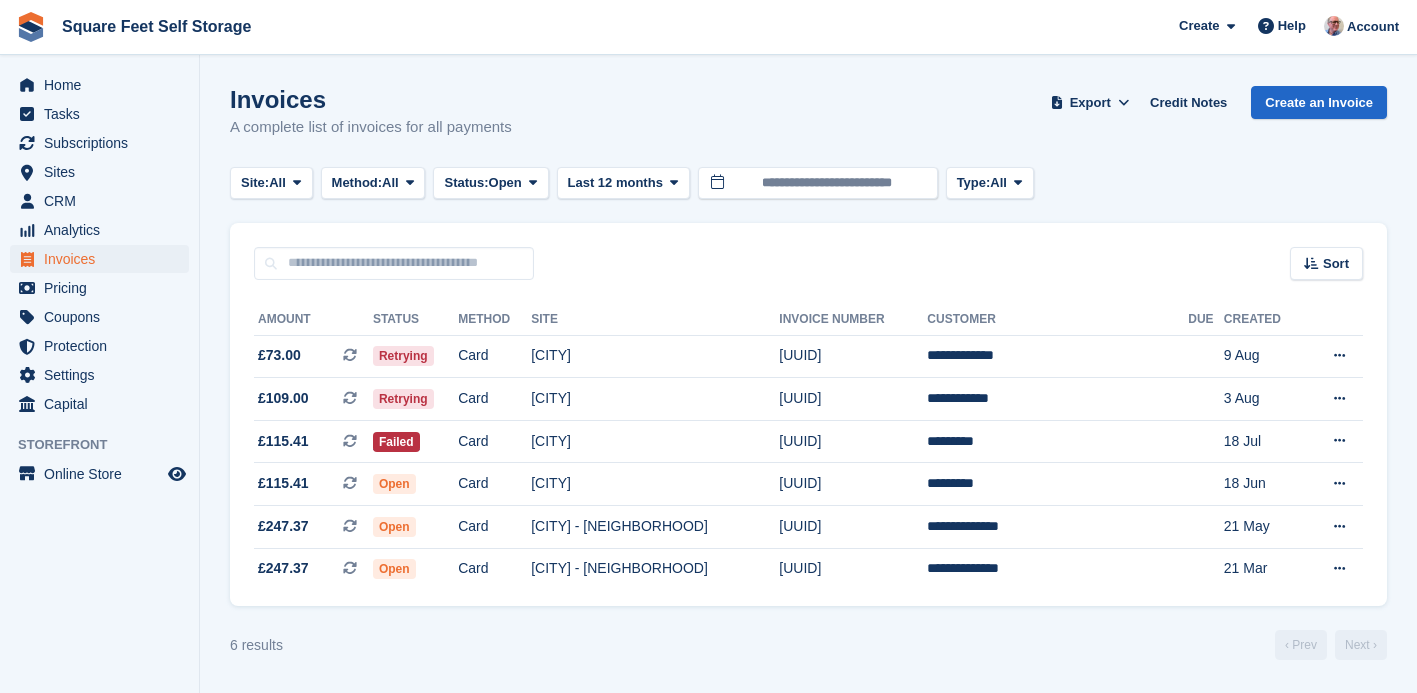 scroll, scrollTop: 0, scrollLeft: 0, axis: both 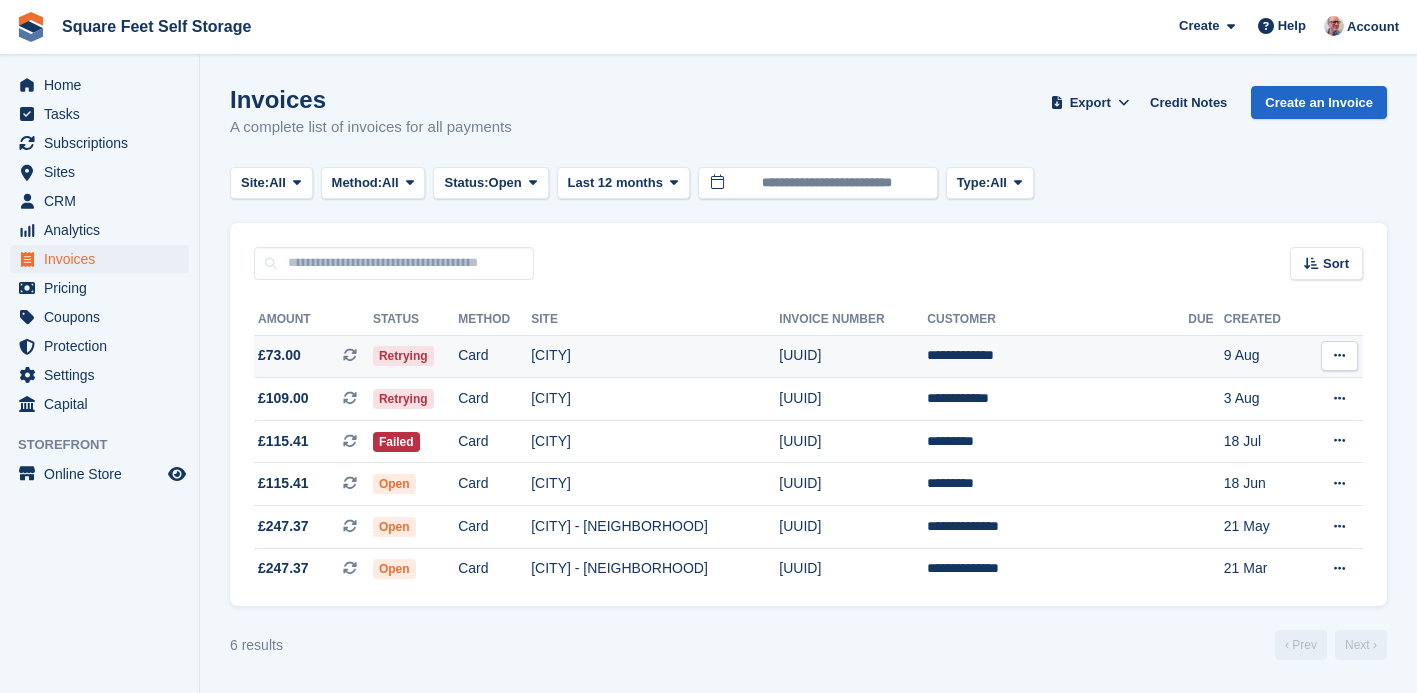 click on "6BF63D60-3709" at bounding box center (853, 356) 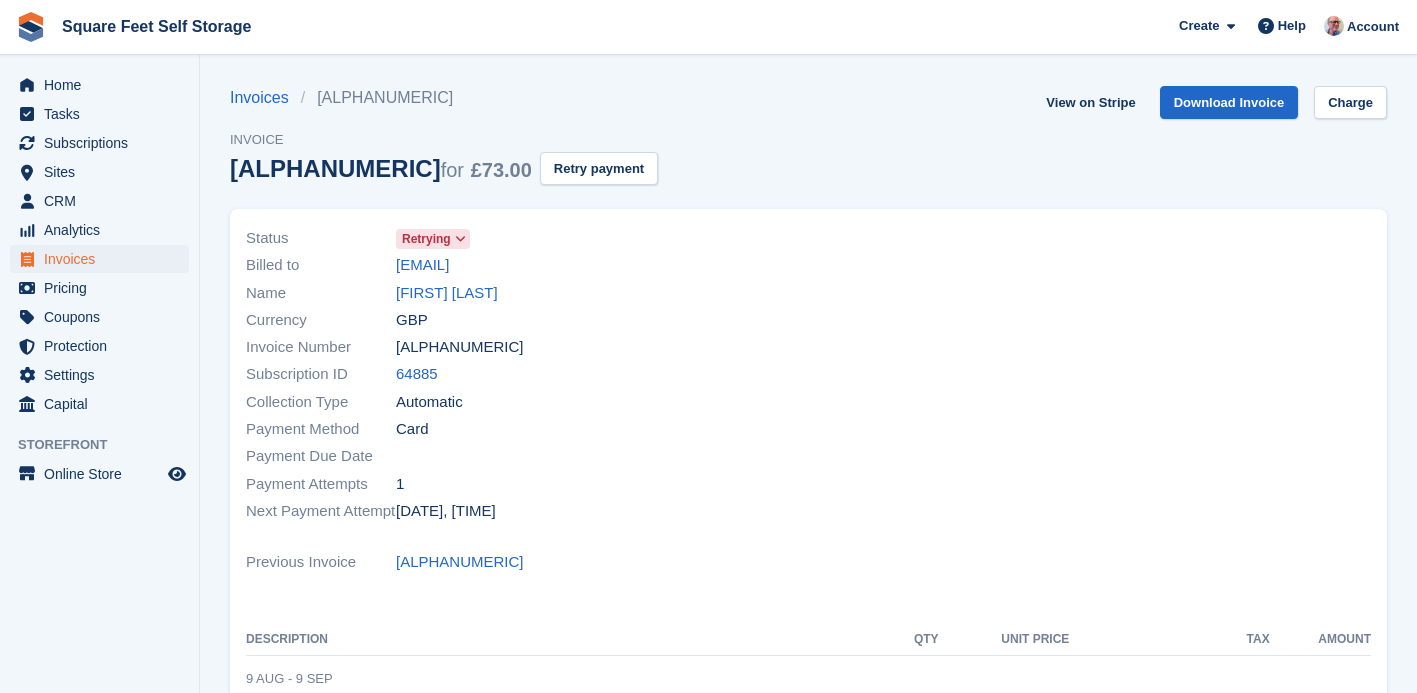 scroll, scrollTop: 0, scrollLeft: 0, axis: both 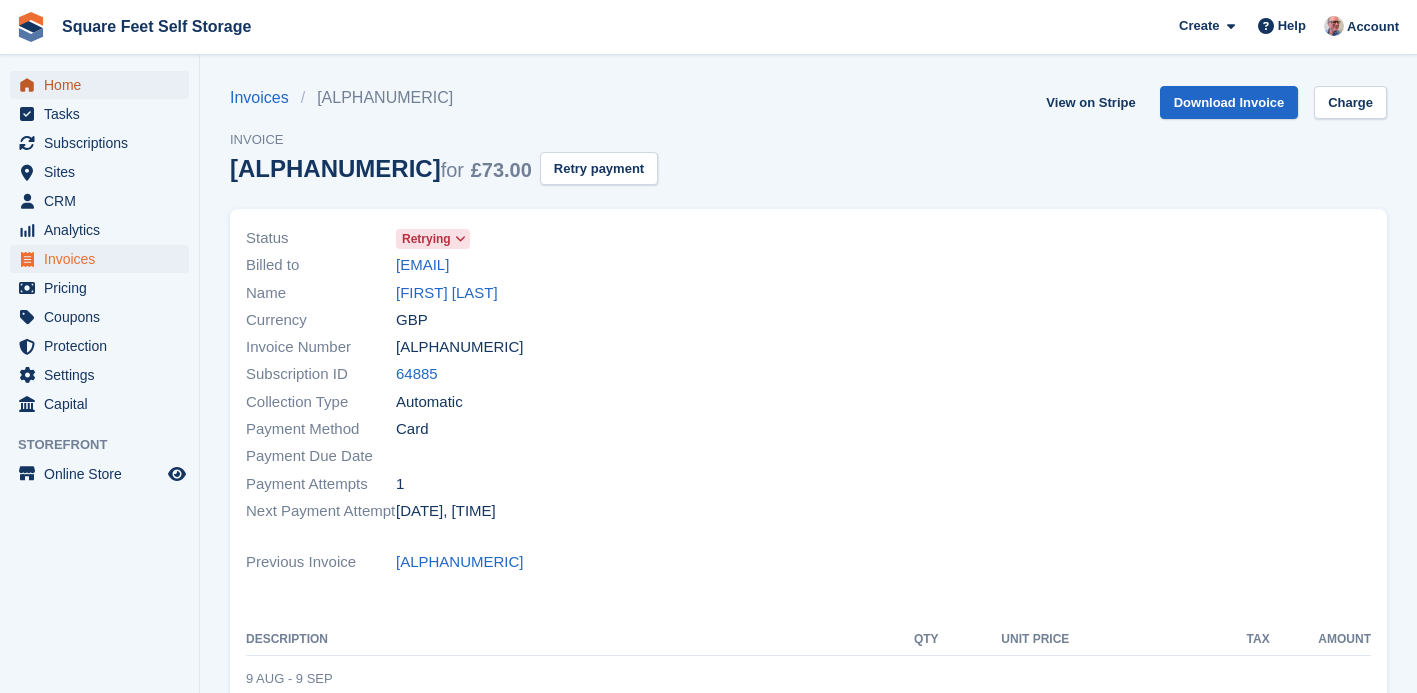 click on "Home" at bounding box center [104, 85] 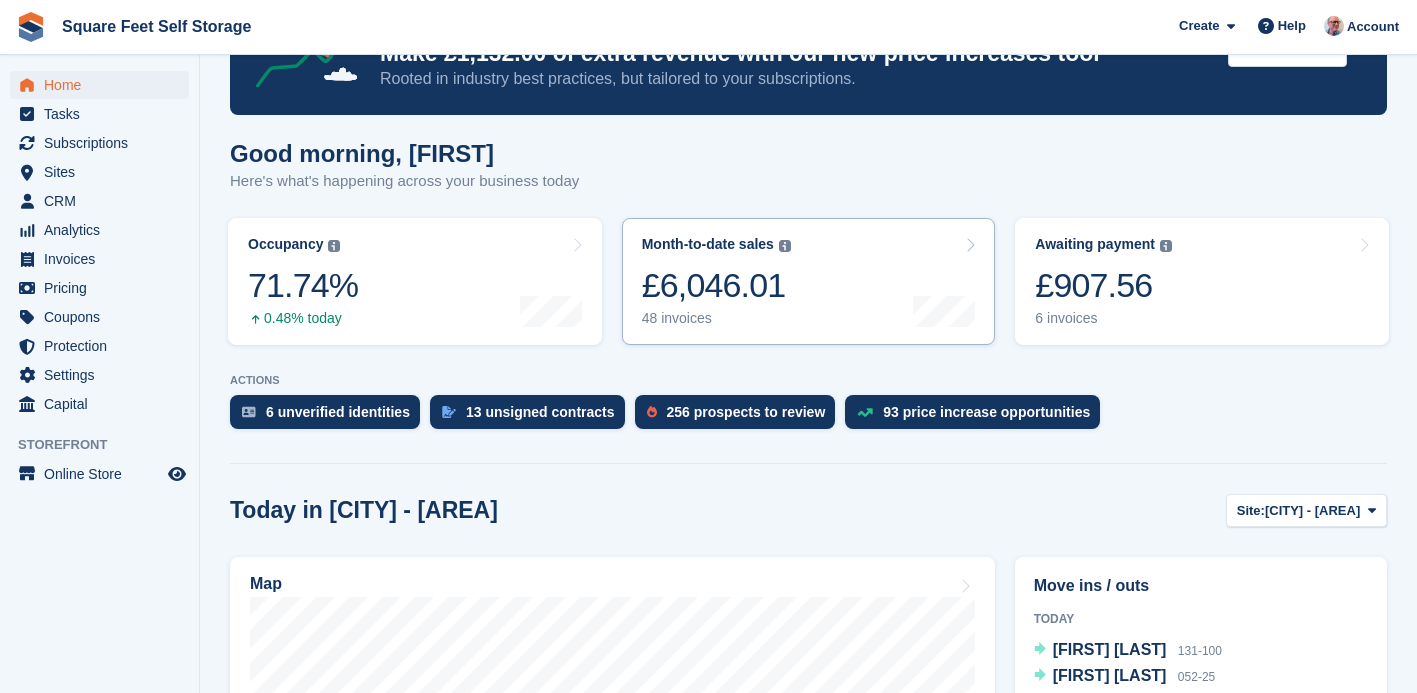 scroll, scrollTop: 255, scrollLeft: 0, axis: vertical 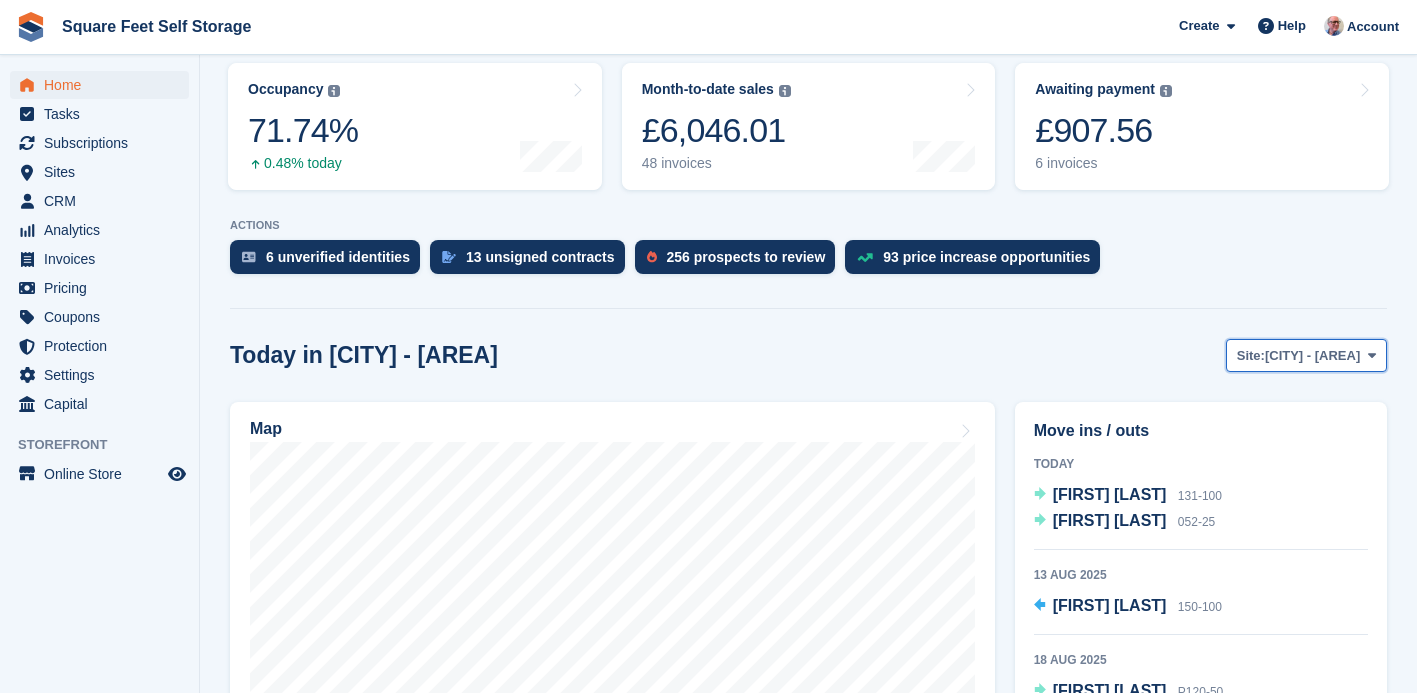 click on "Glasgow - Yoker" at bounding box center [1312, 356] 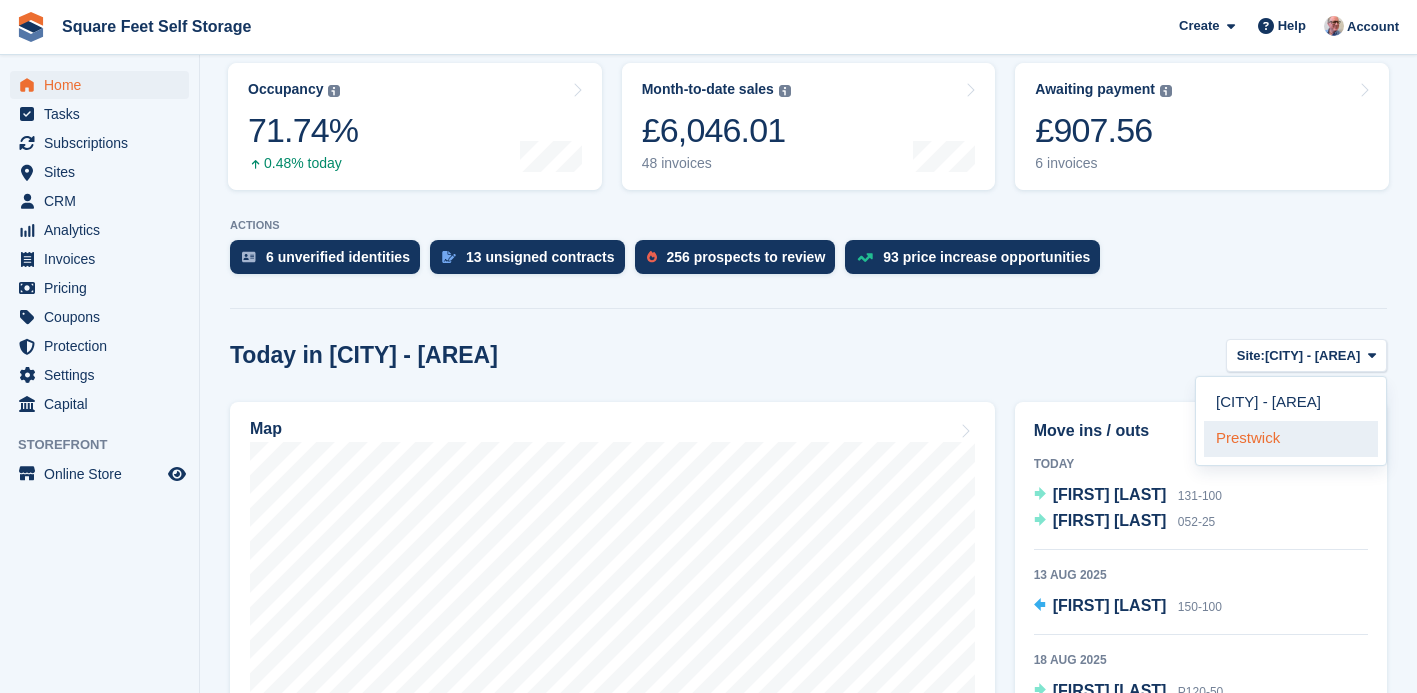 click on "Prestwick" at bounding box center [1291, 439] 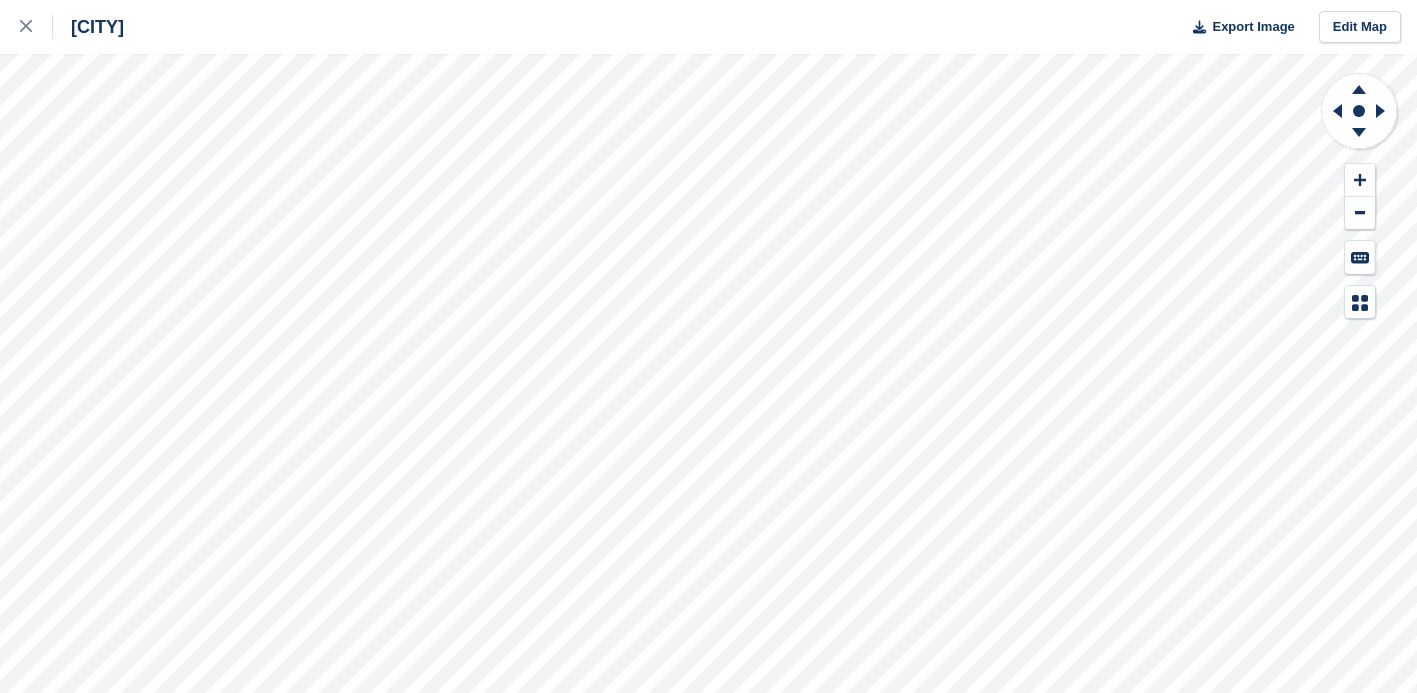 scroll, scrollTop: 0, scrollLeft: 0, axis: both 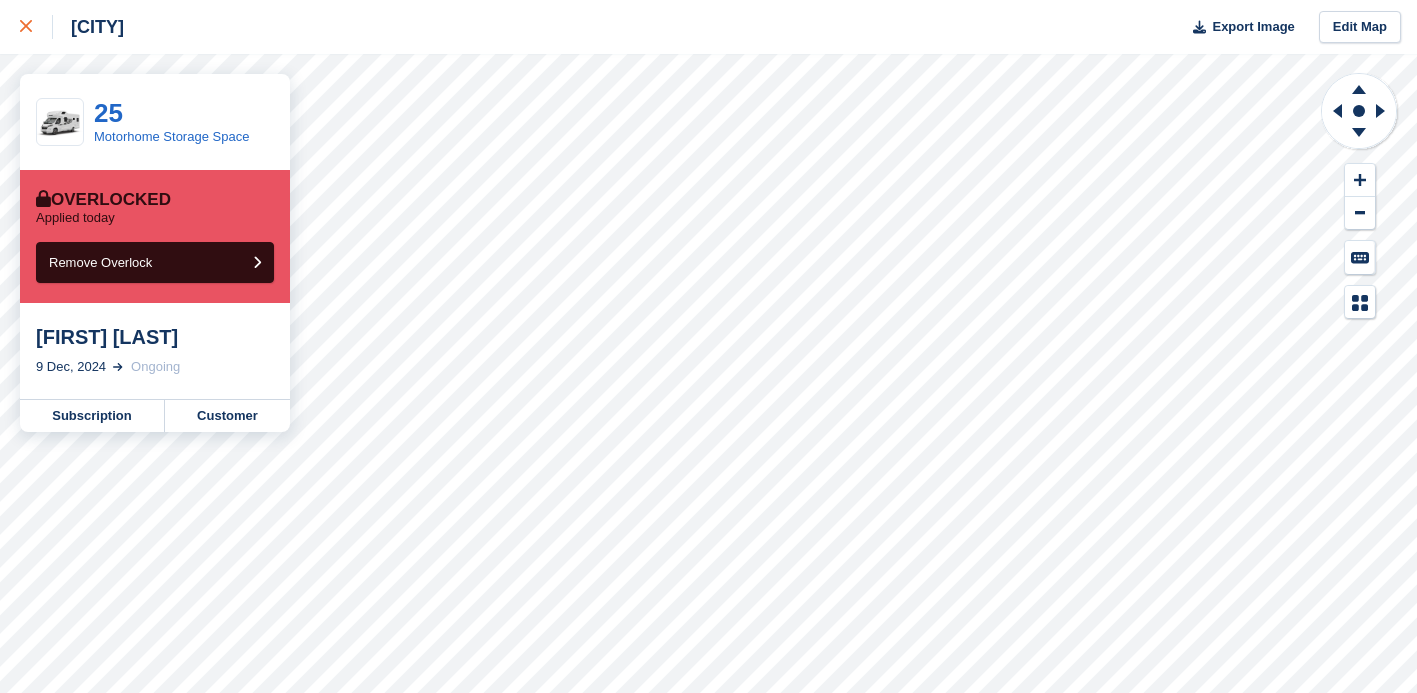 click 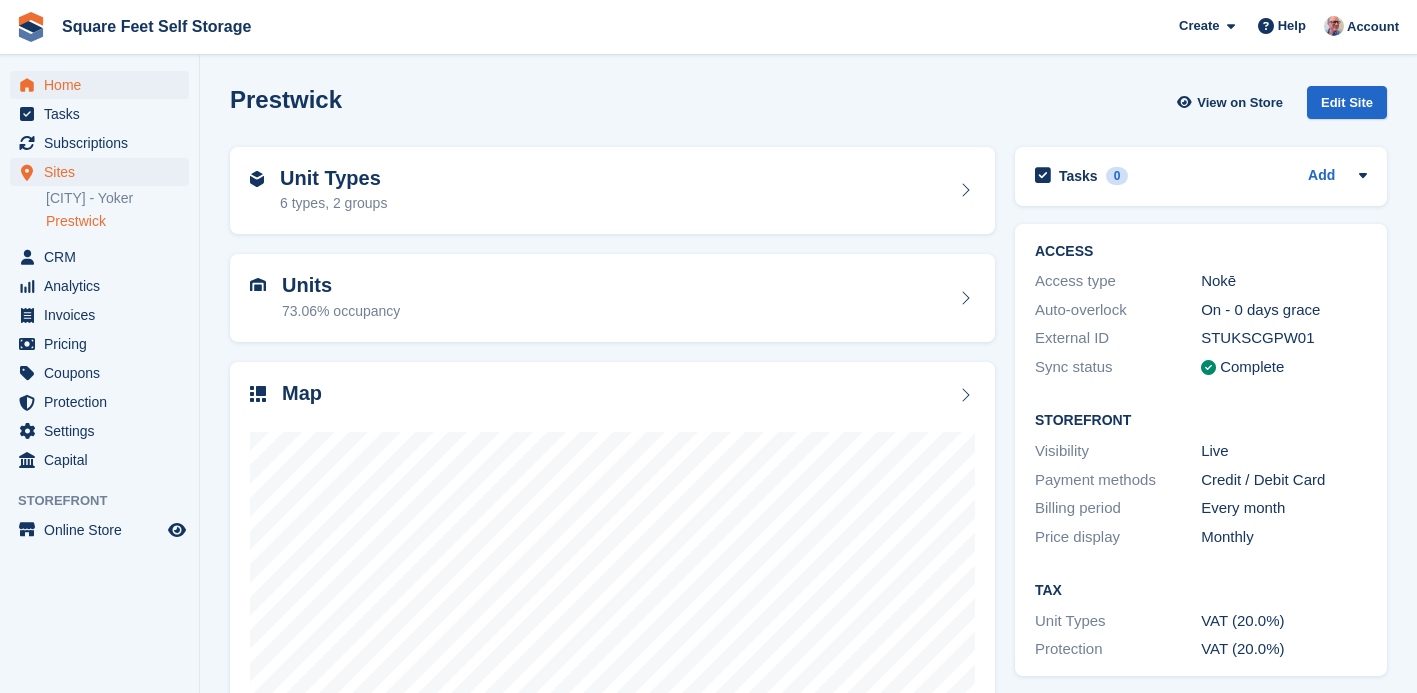 scroll, scrollTop: 0, scrollLeft: 0, axis: both 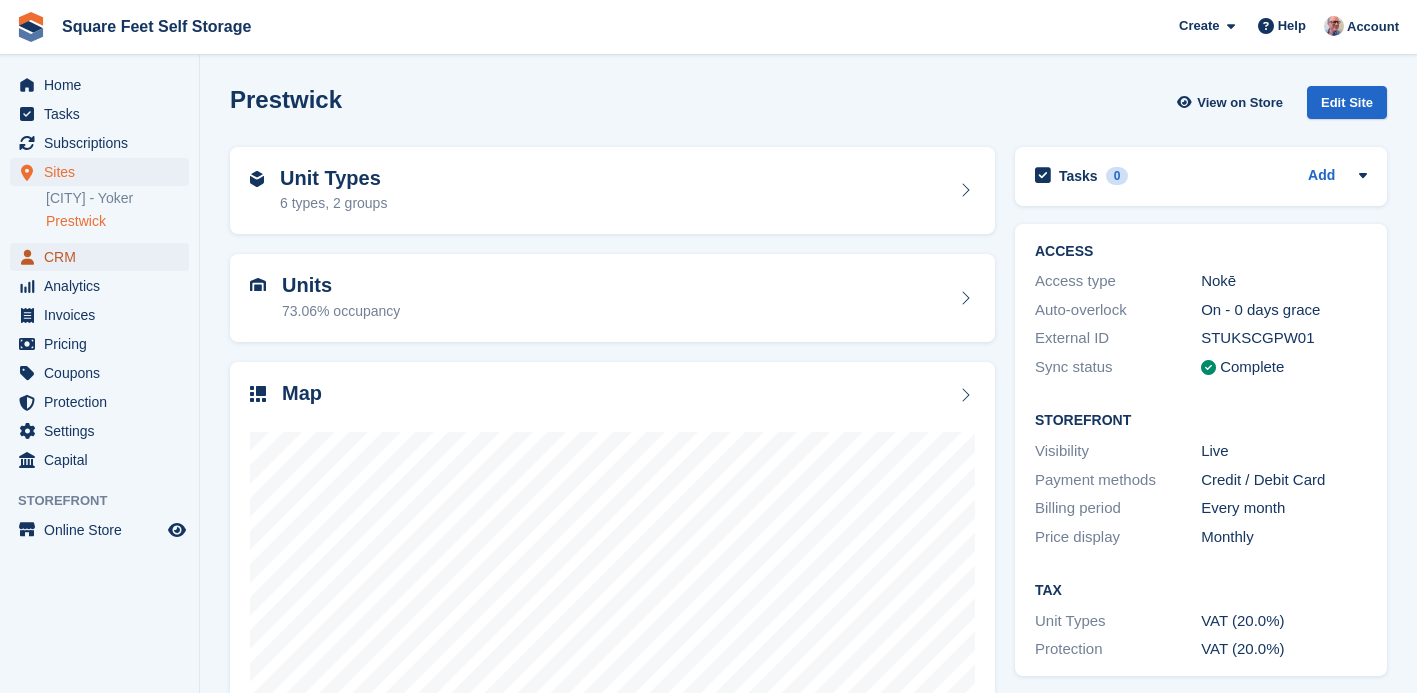 click on "CRM" at bounding box center [104, 257] 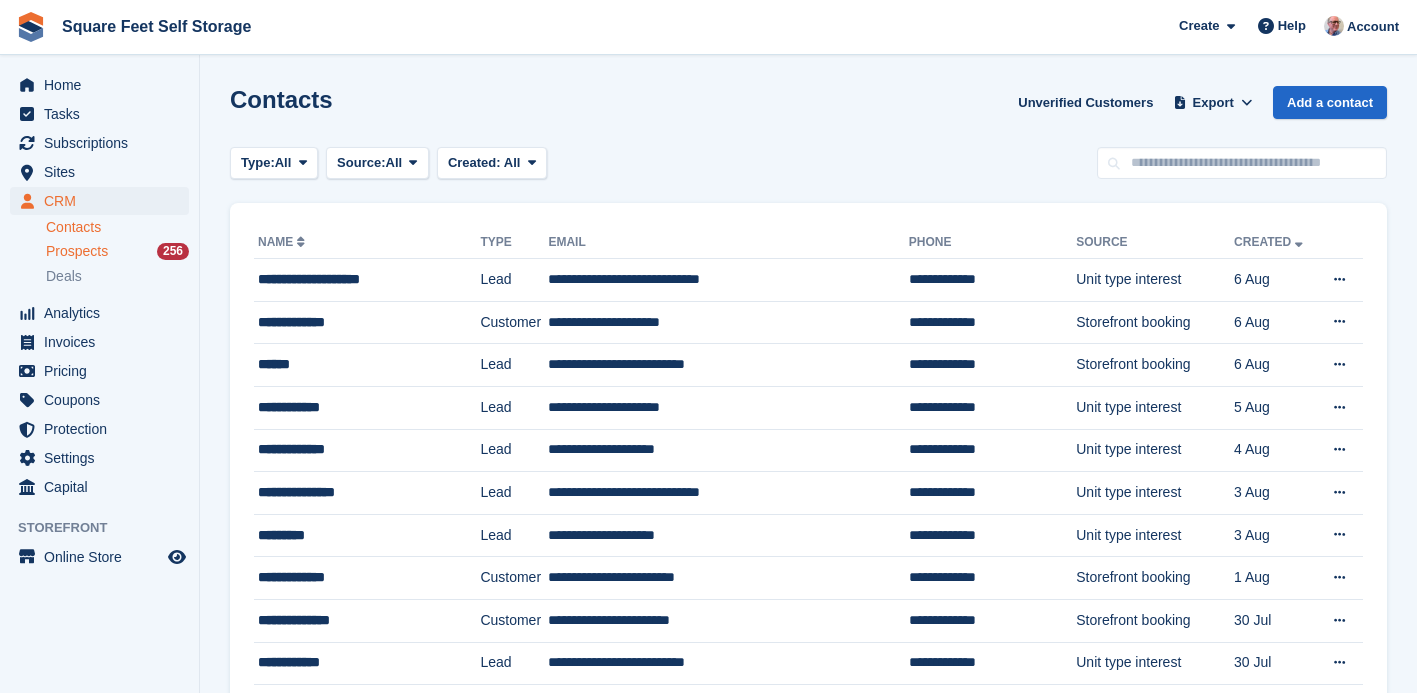 scroll, scrollTop: 0, scrollLeft: 0, axis: both 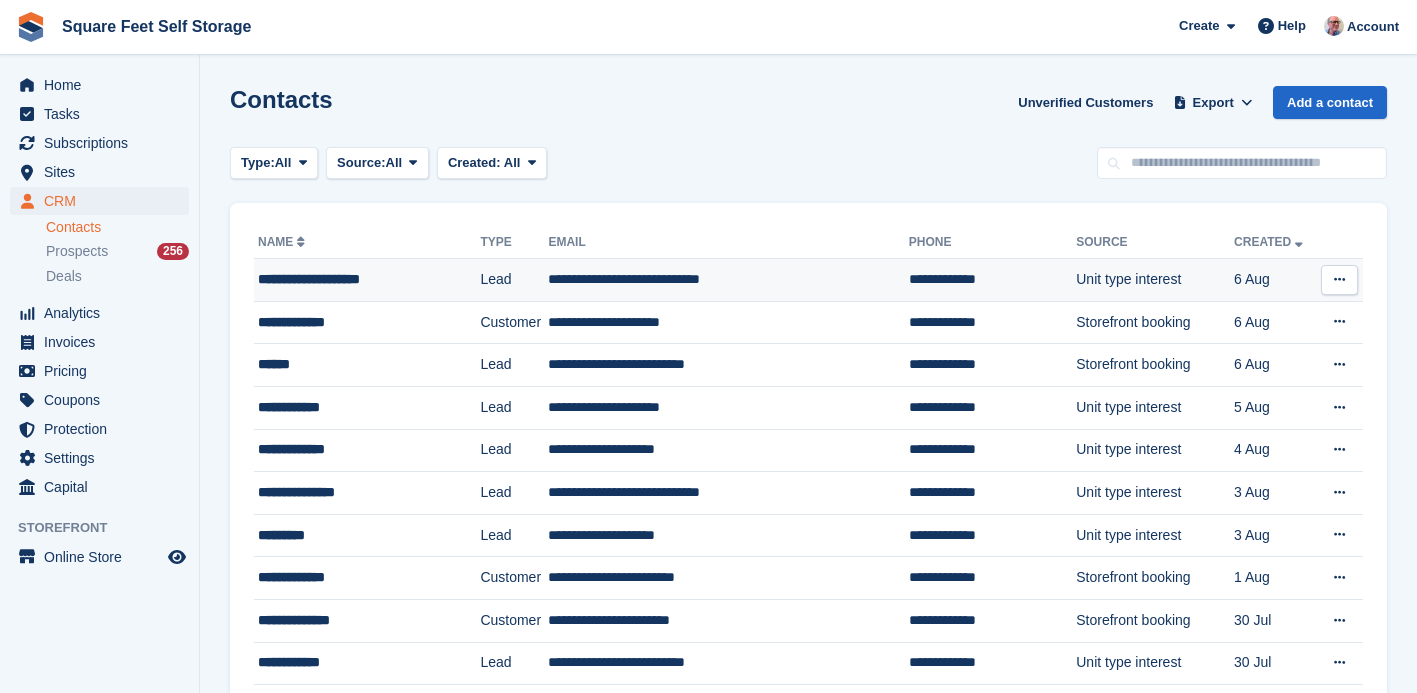 click on "**********" at bounding box center [357, 279] 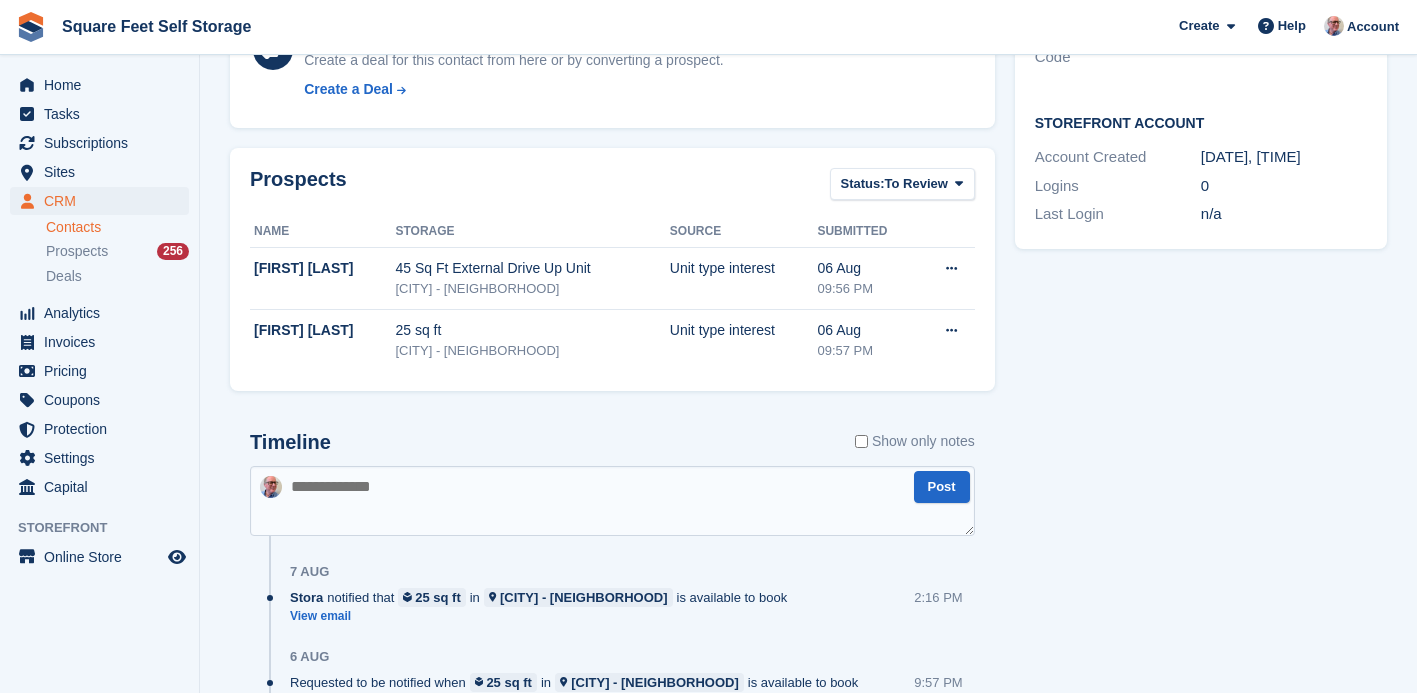 scroll, scrollTop: 545, scrollLeft: 0, axis: vertical 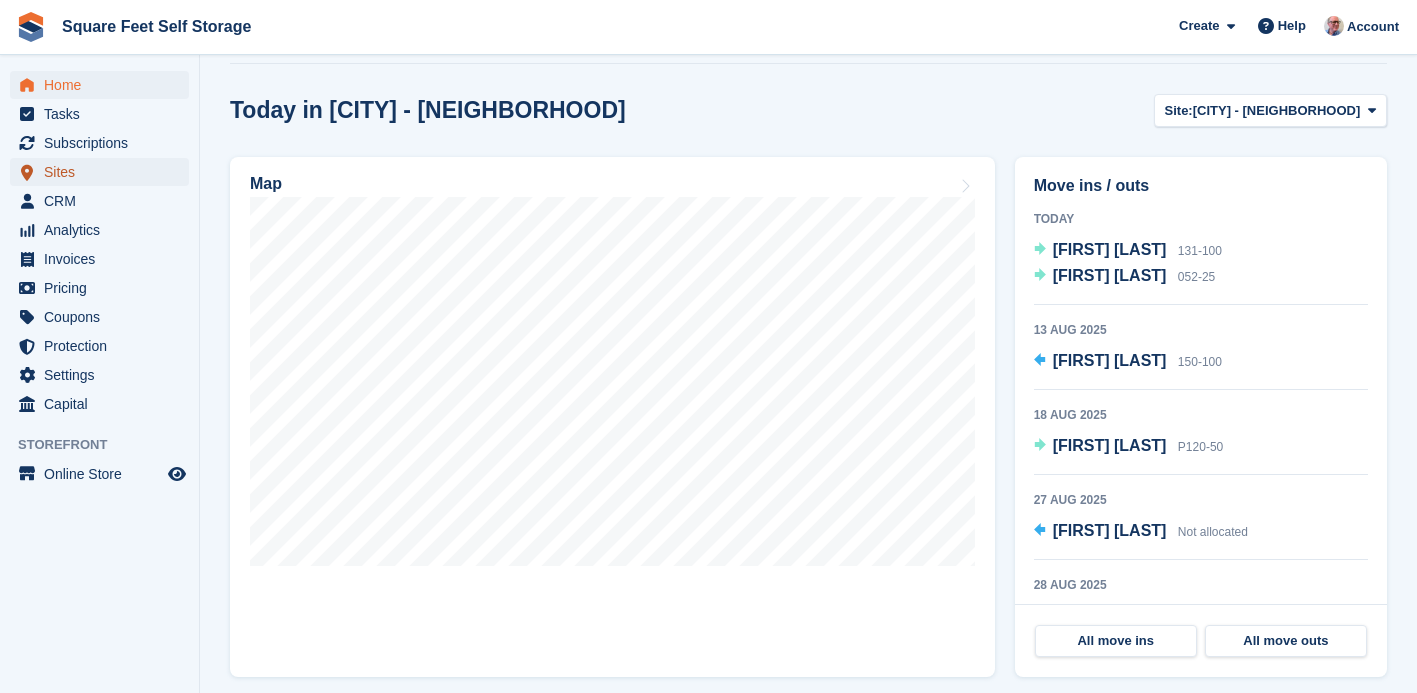 click on "Sites" at bounding box center (104, 172) 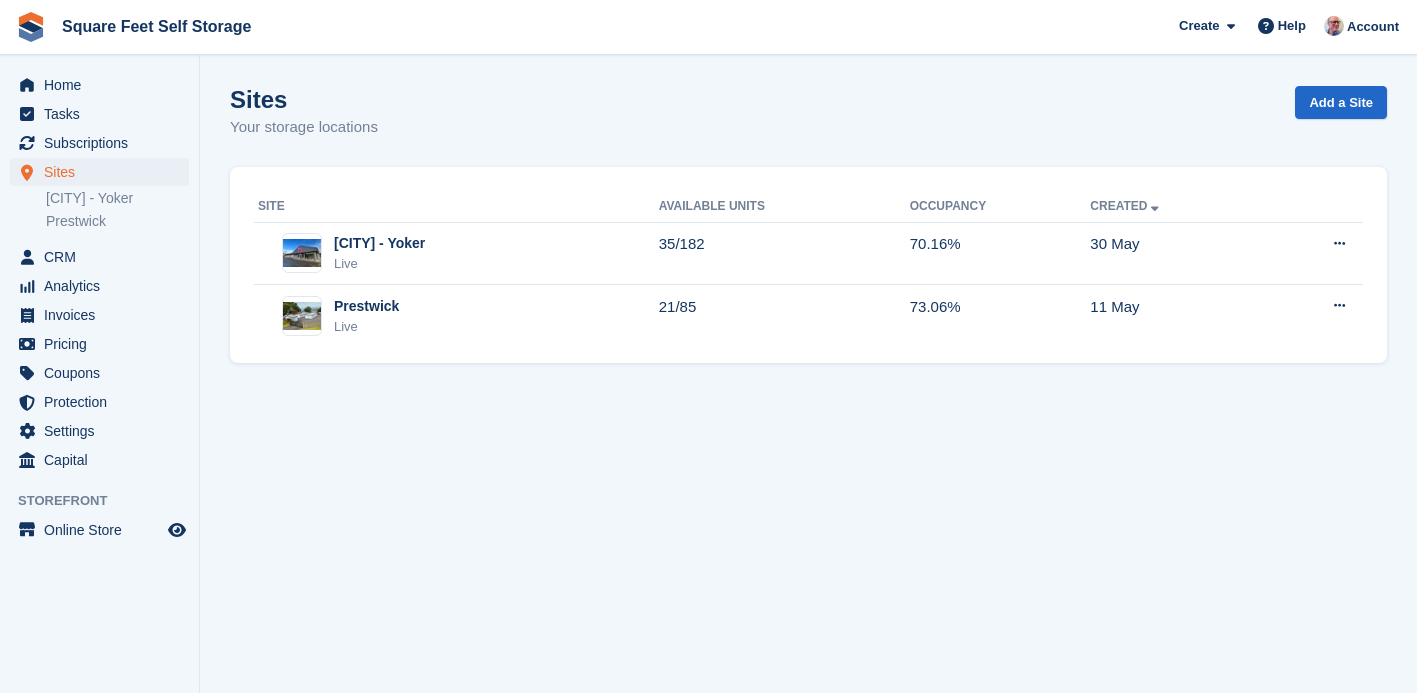 scroll, scrollTop: 0, scrollLeft: 0, axis: both 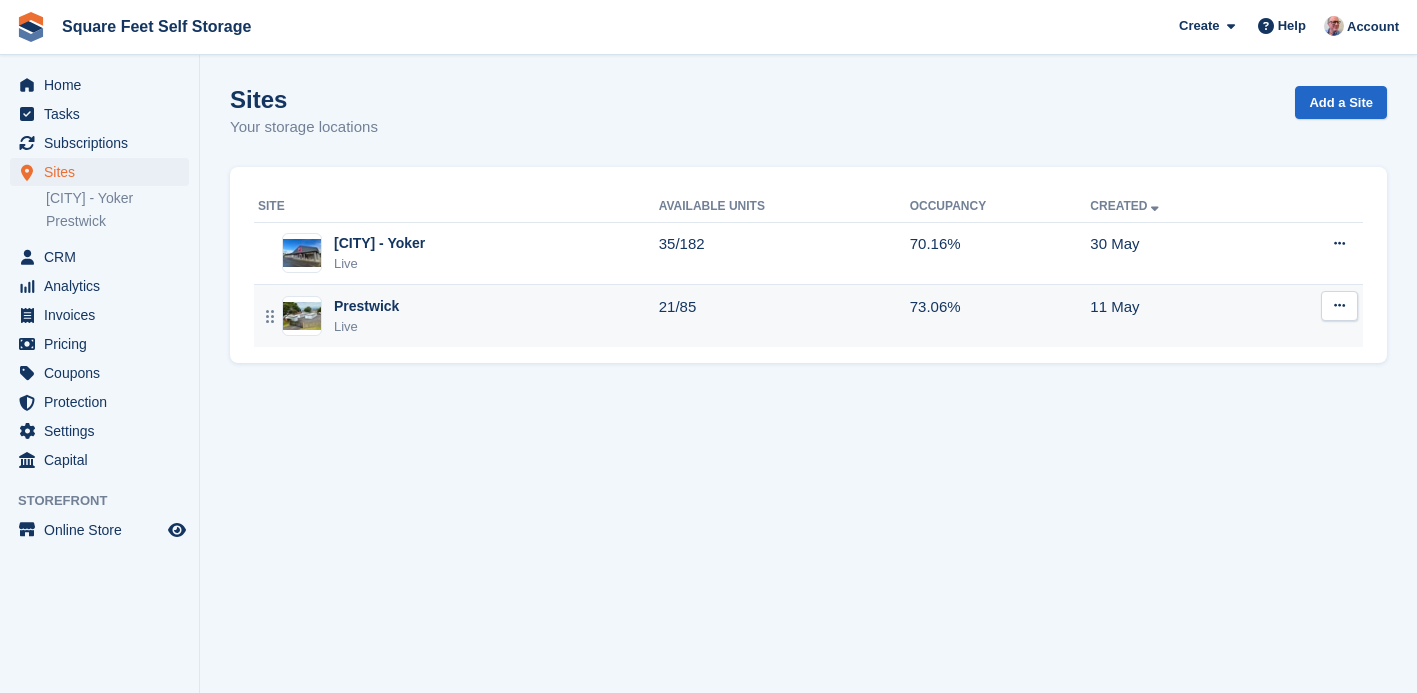 click on "Prestwick
Live" at bounding box center (458, 316) 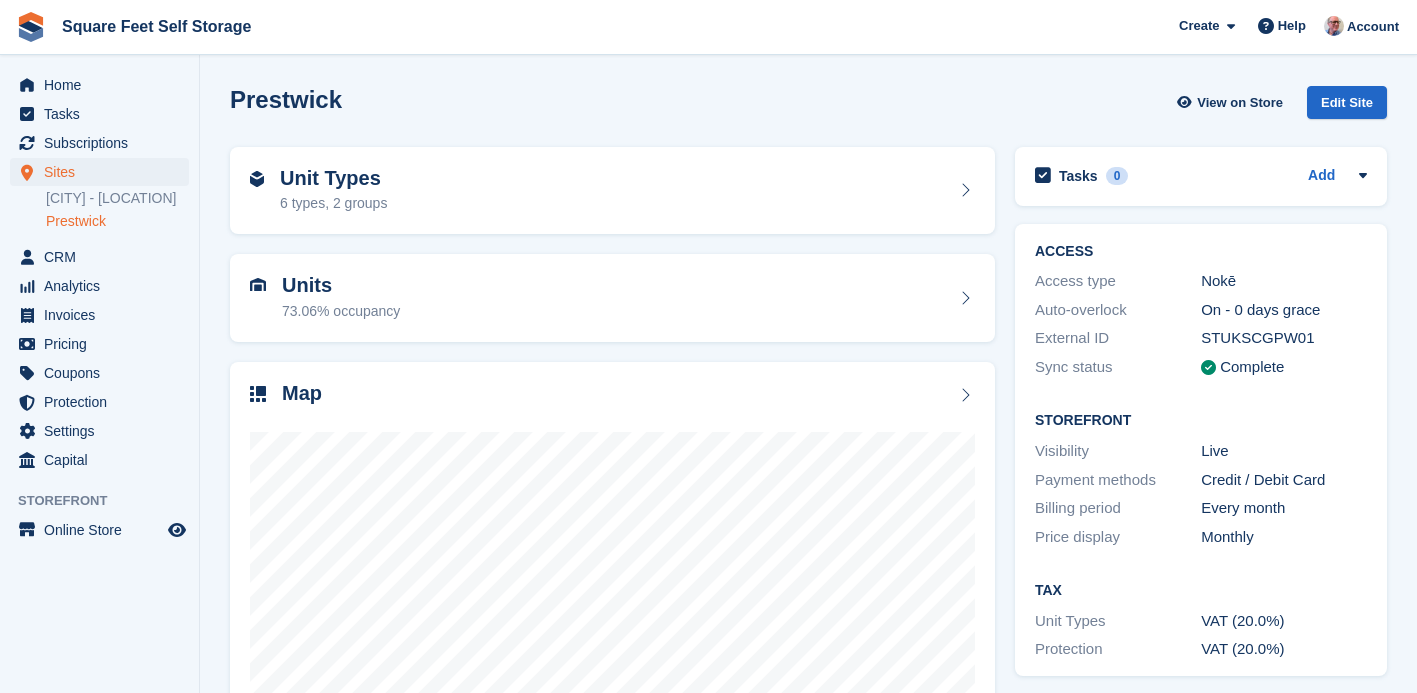 scroll, scrollTop: 0, scrollLeft: 0, axis: both 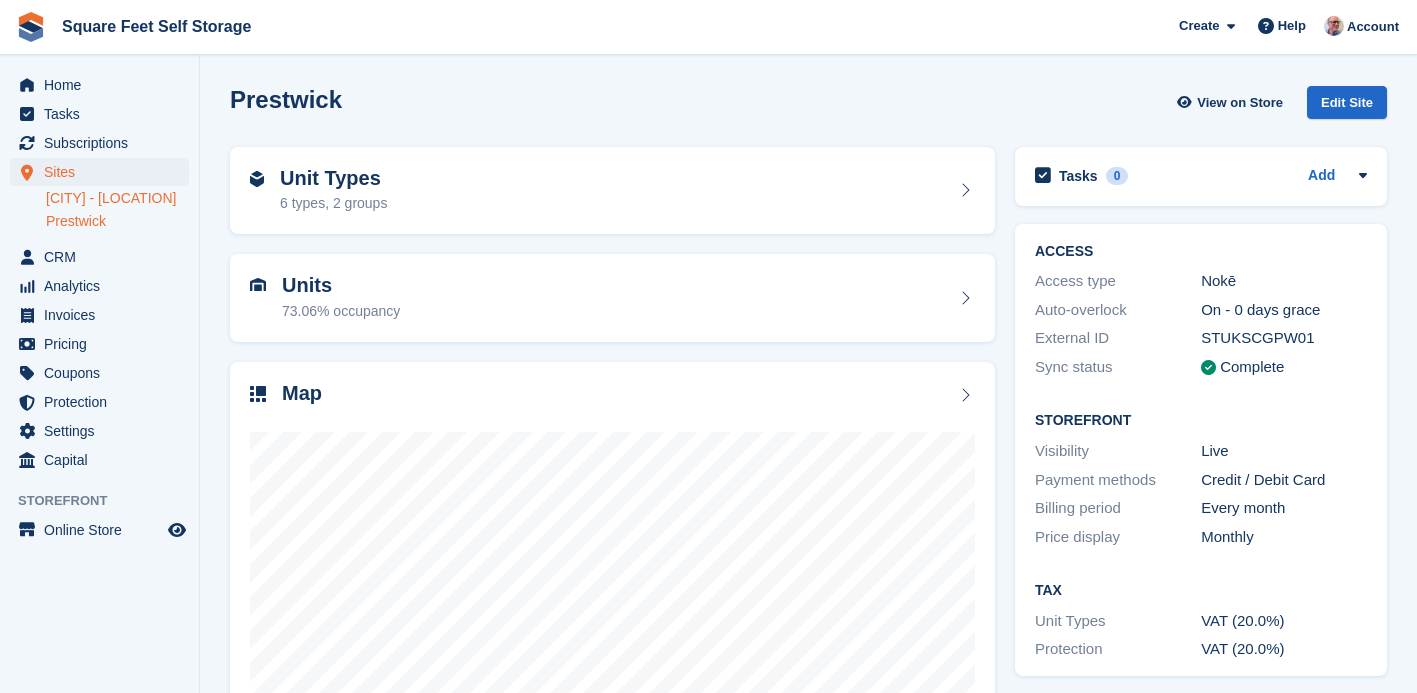 click on "[CITY] - [LOCATION]" at bounding box center (117, 198) 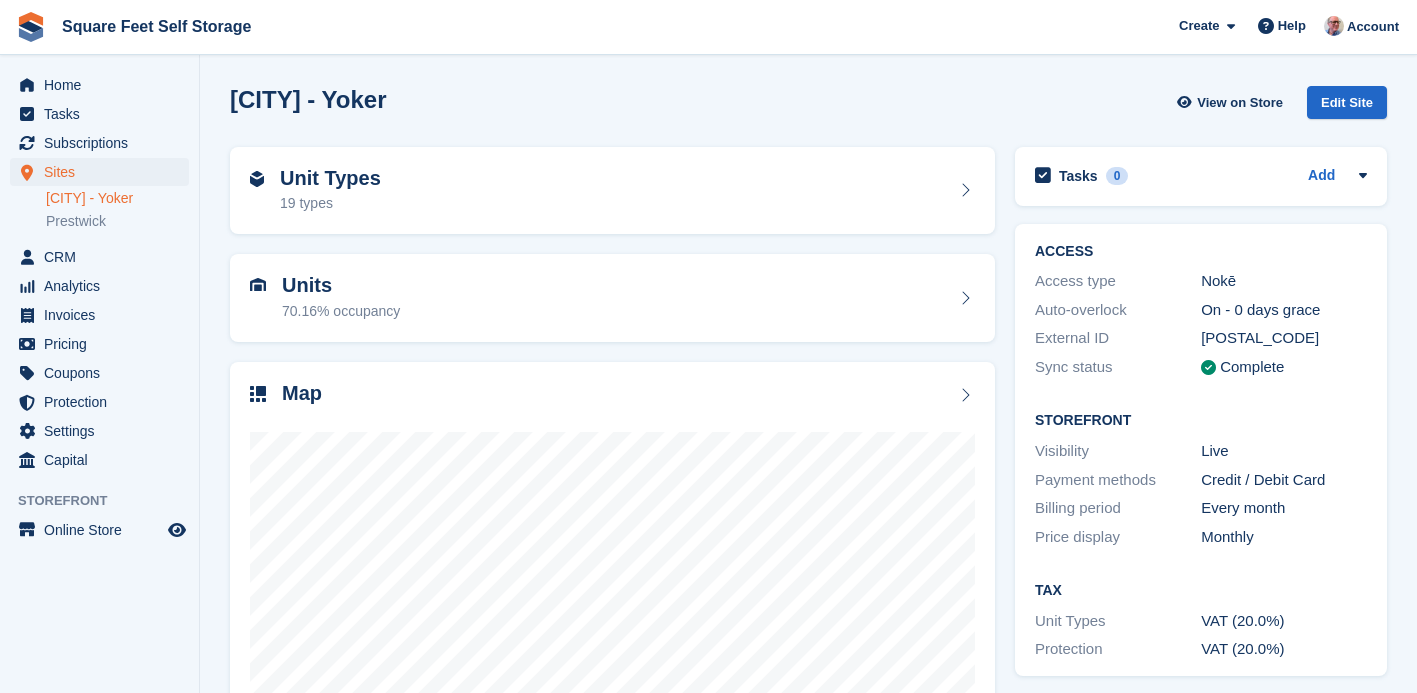 click on "Unit Types
19 types" at bounding box center (330, 191) 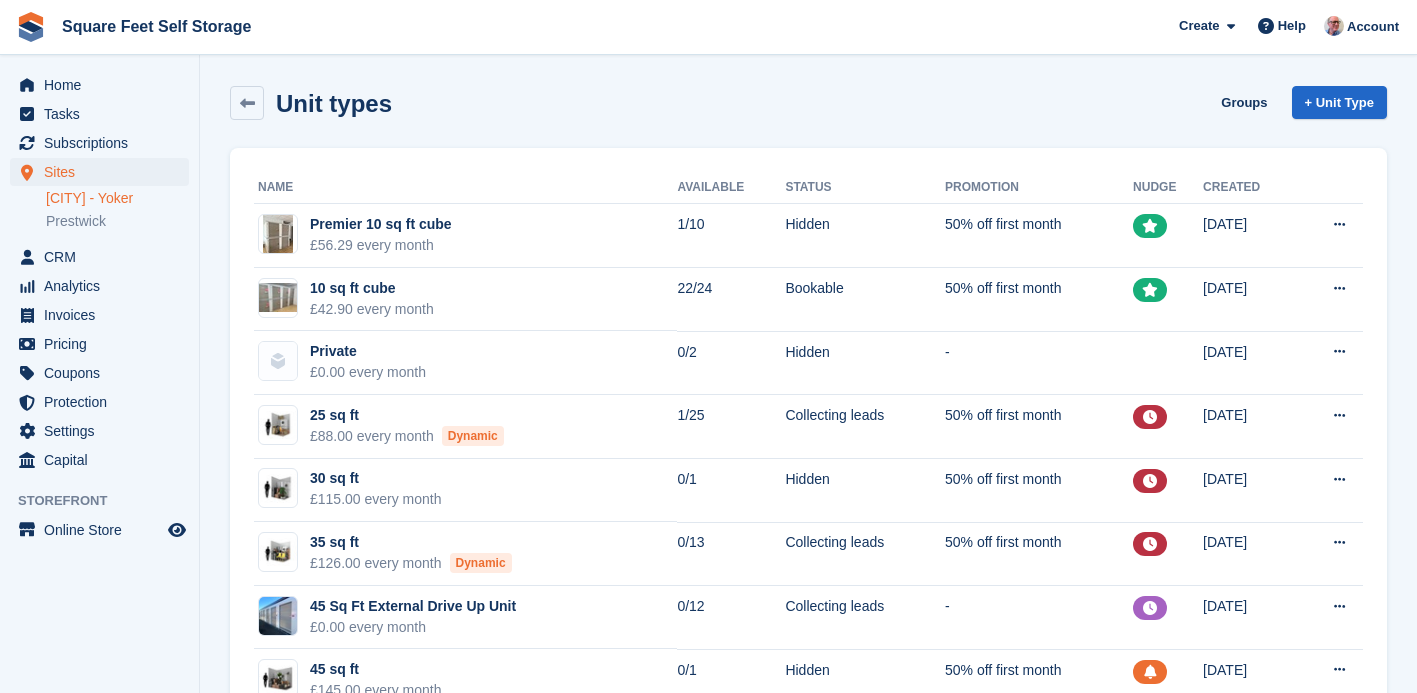 scroll, scrollTop: 0, scrollLeft: 0, axis: both 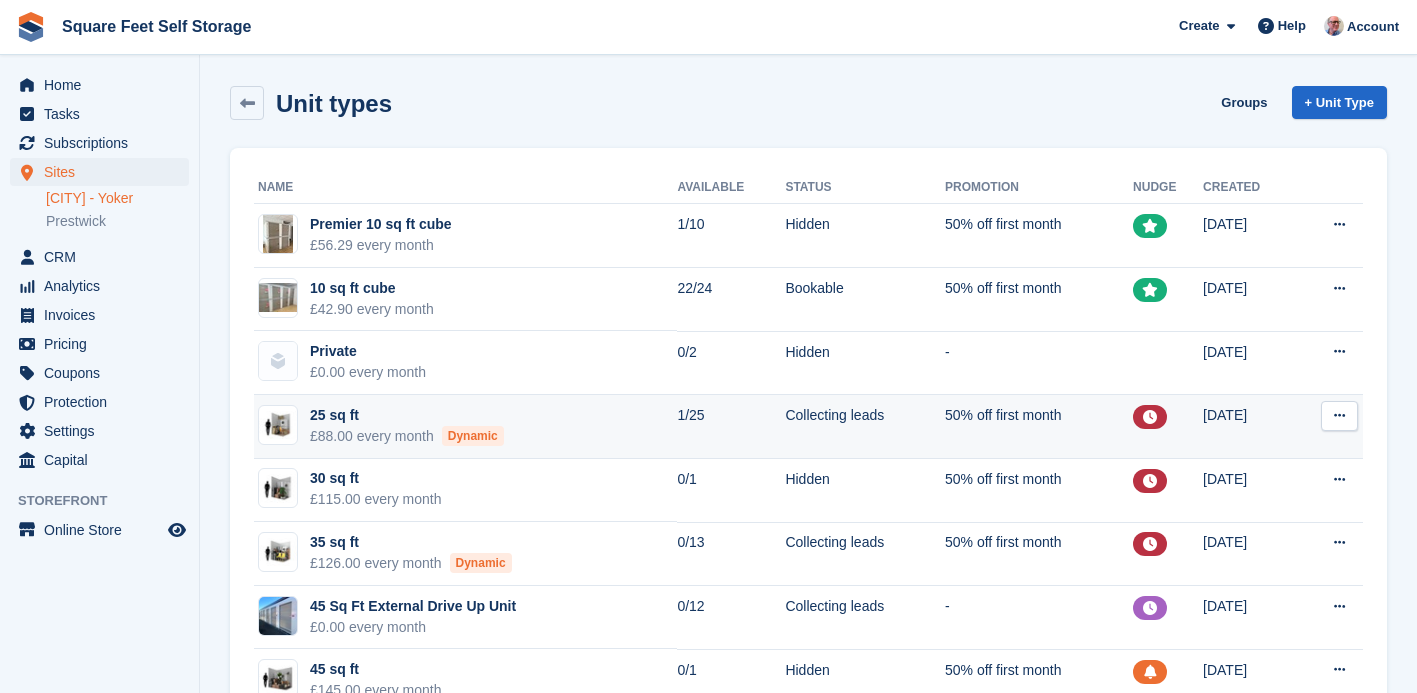 click on "25 sq ft
£88.00 every month
Dynamic" at bounding box center (465, 427) 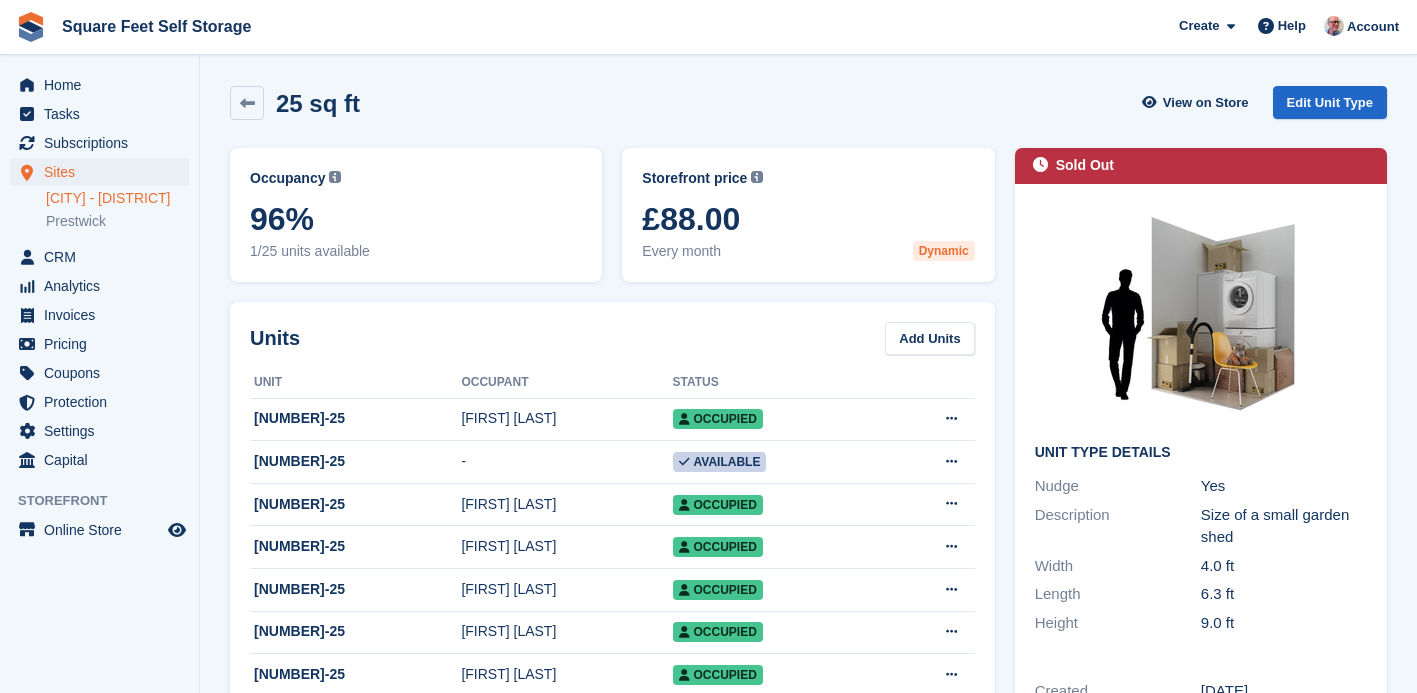 scroll, scrollTop: 0, scrollLeft: 0, axis: both 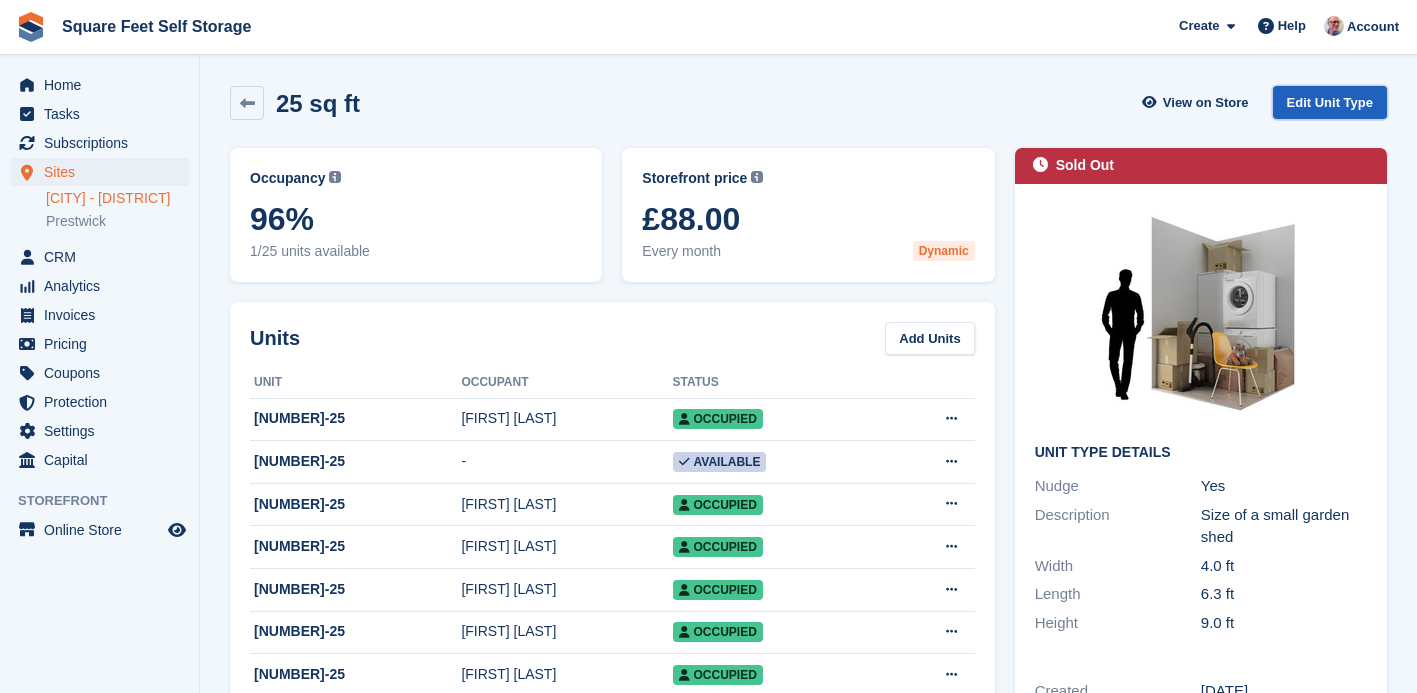 click on "Edit Unit Type" at bounding box center [1330, 102] 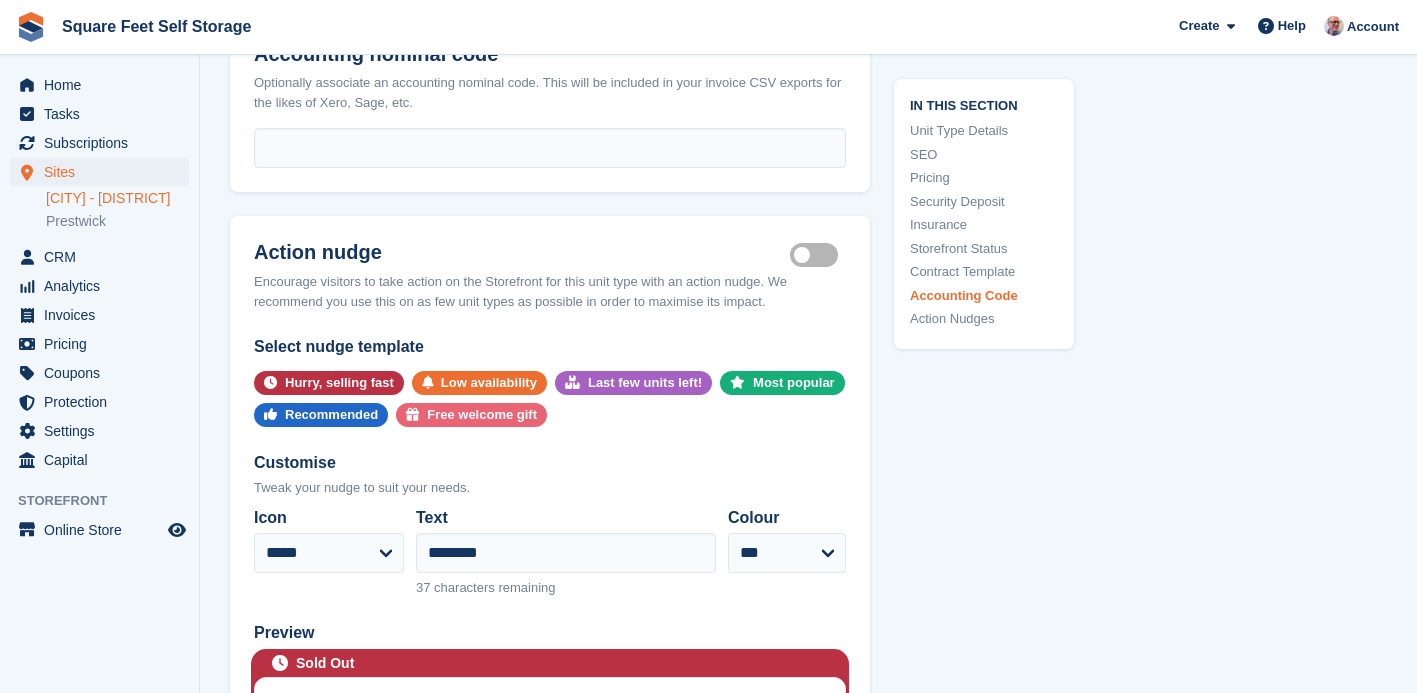scroll, scrollTop: 4011, scrollLeft: 0, axis: vertical 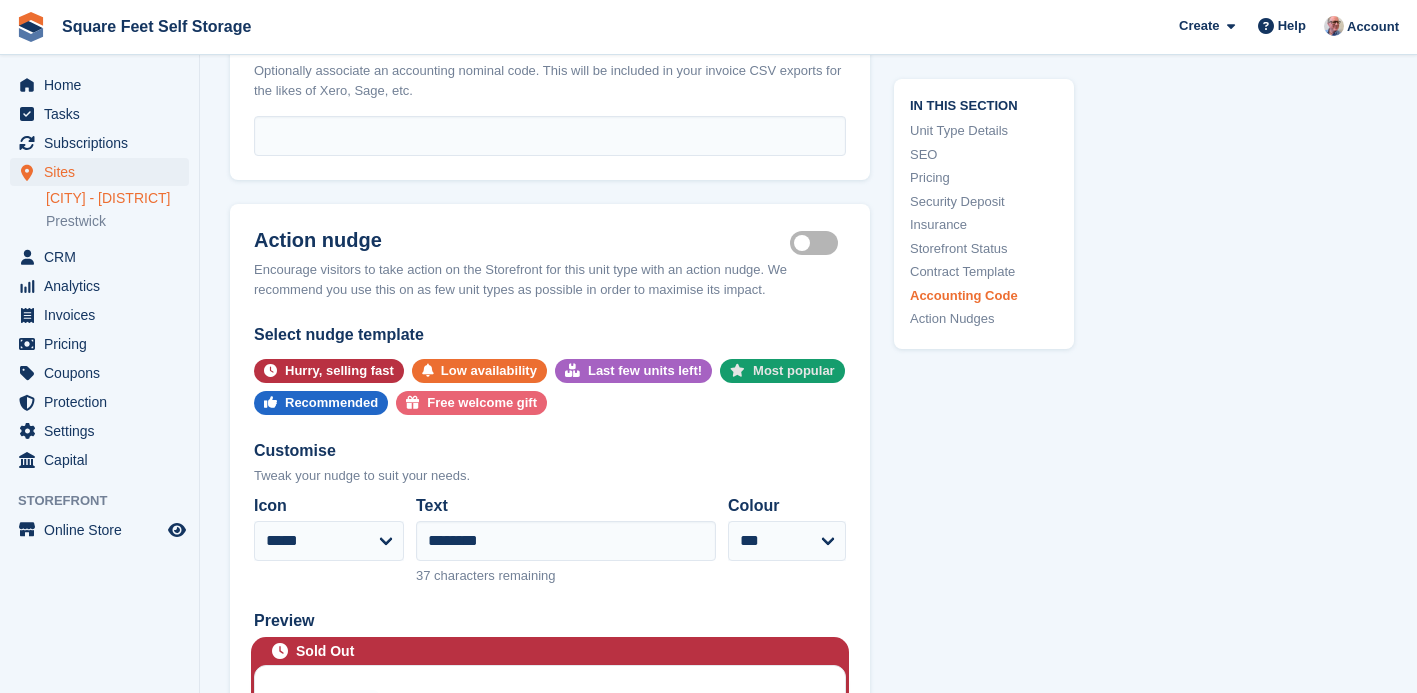 click on "Most popular" at bounding box center (794, 371) 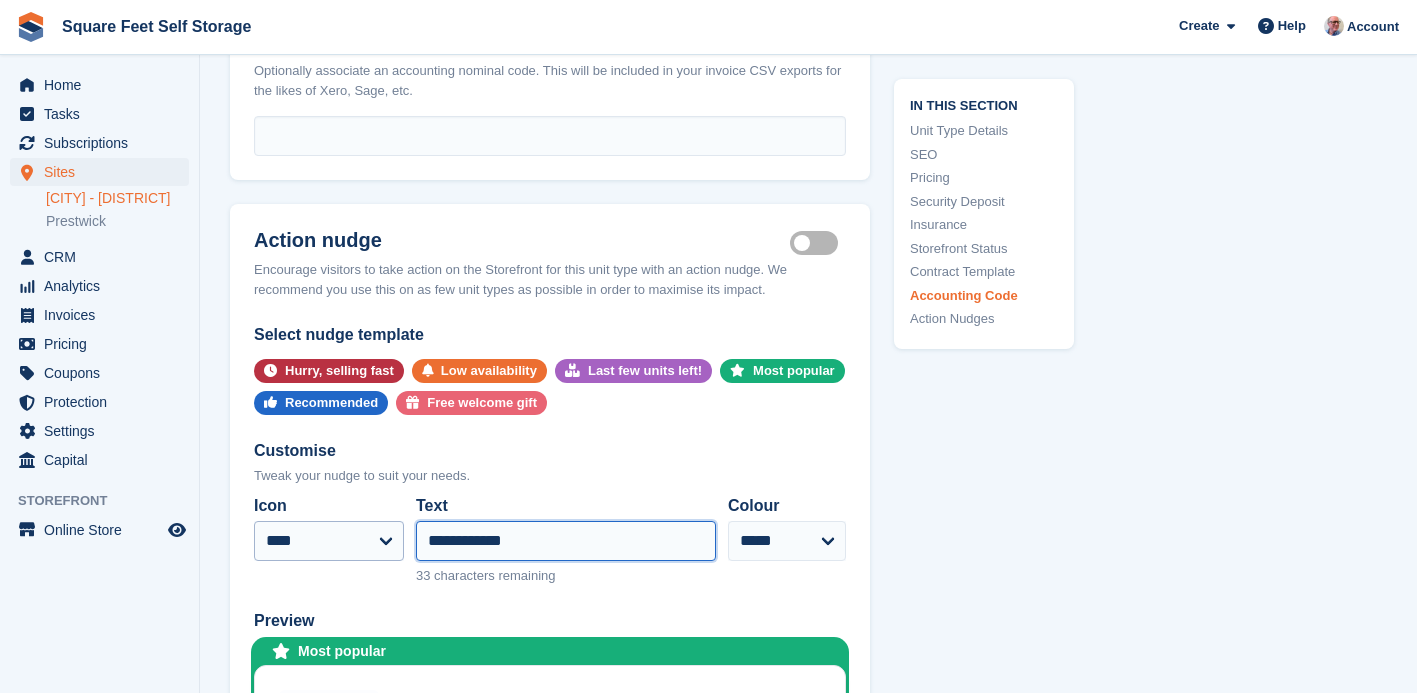 drag, startPoint x: 529, startPoint y: 544, endPoint x: 398, endPoint y: 546, distance: 131.01526 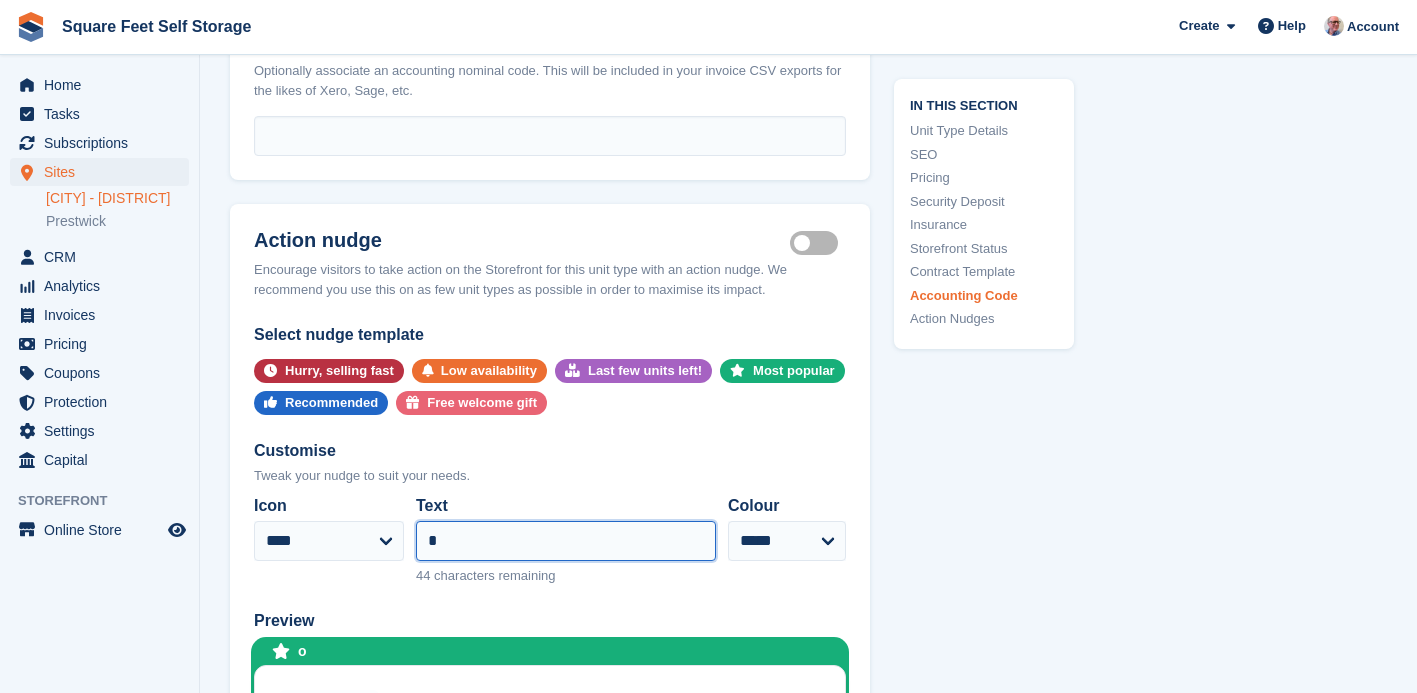 type on "**********" 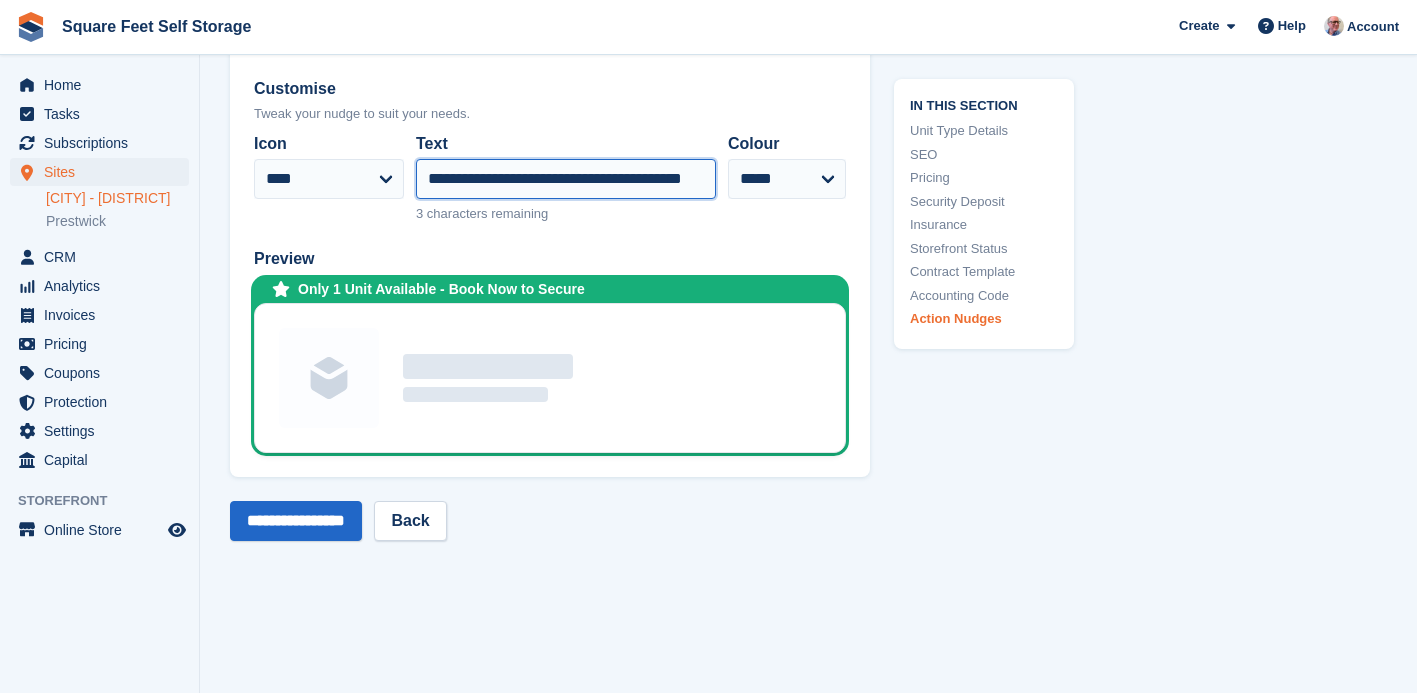 scroll, scrollTop: 4407, scrollLeft: 0, axis: vertical 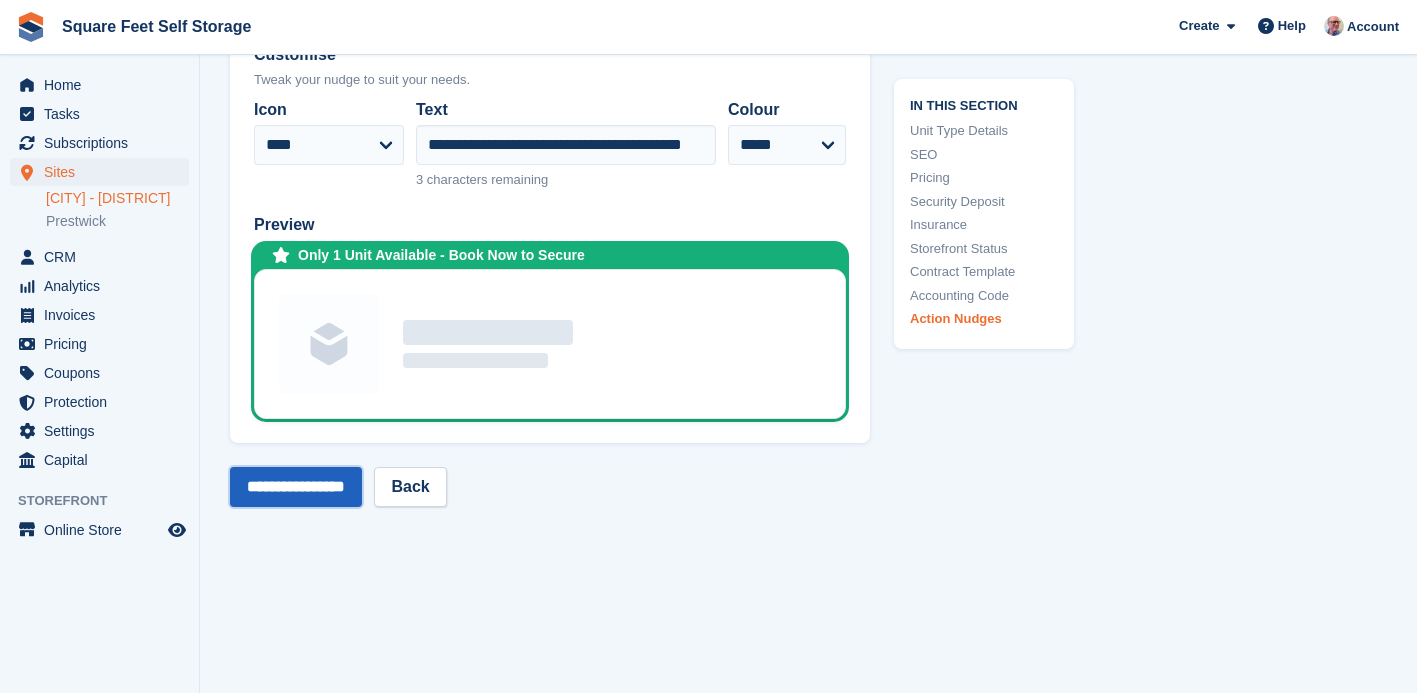 click on "**********" at bounding box center (296, 487) 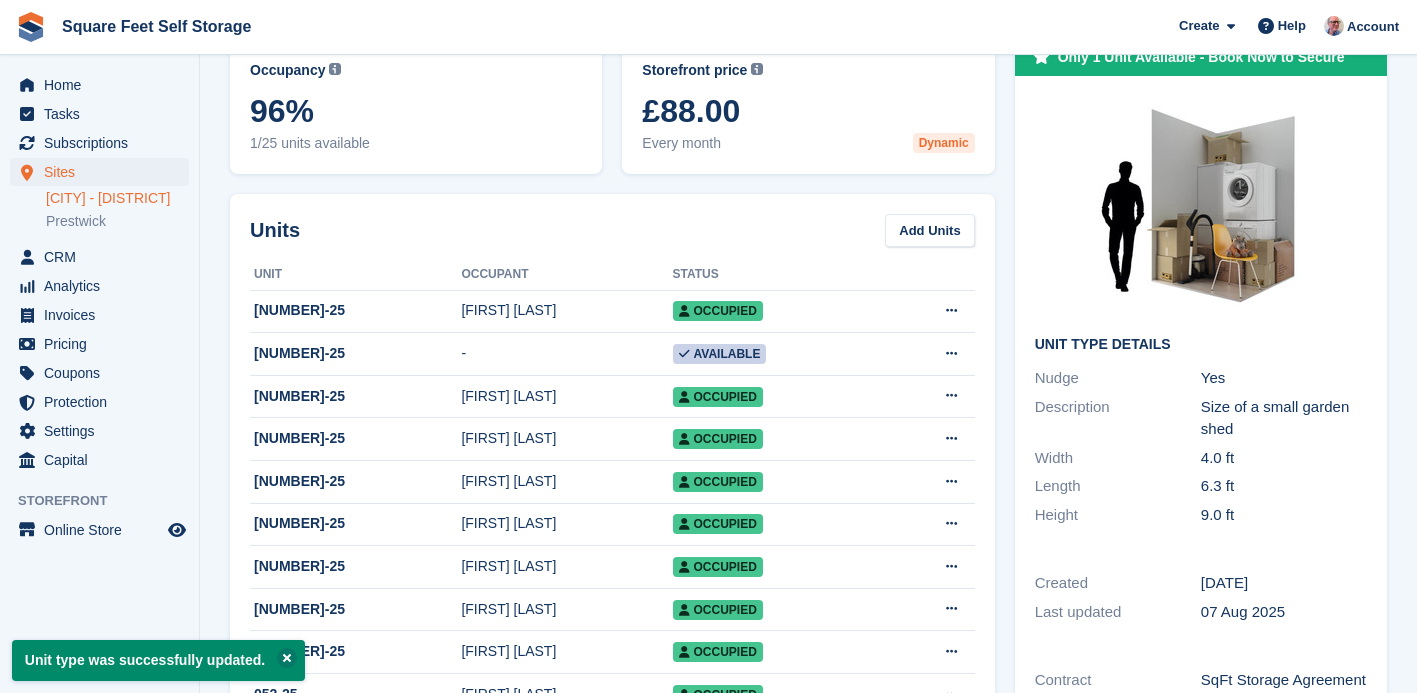 scroll, scrollTop: 0, scrollLeft: 0, axis: both 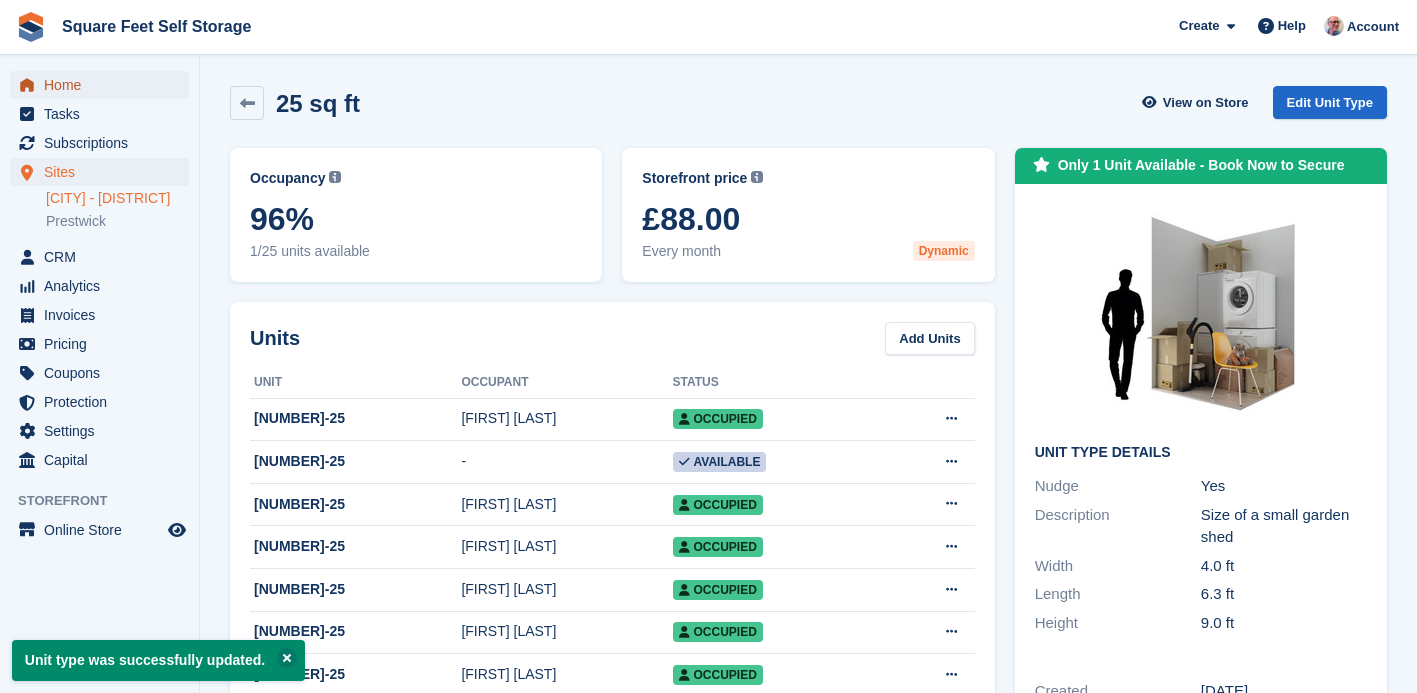 click on "Home" at bounding box center [104, 85] 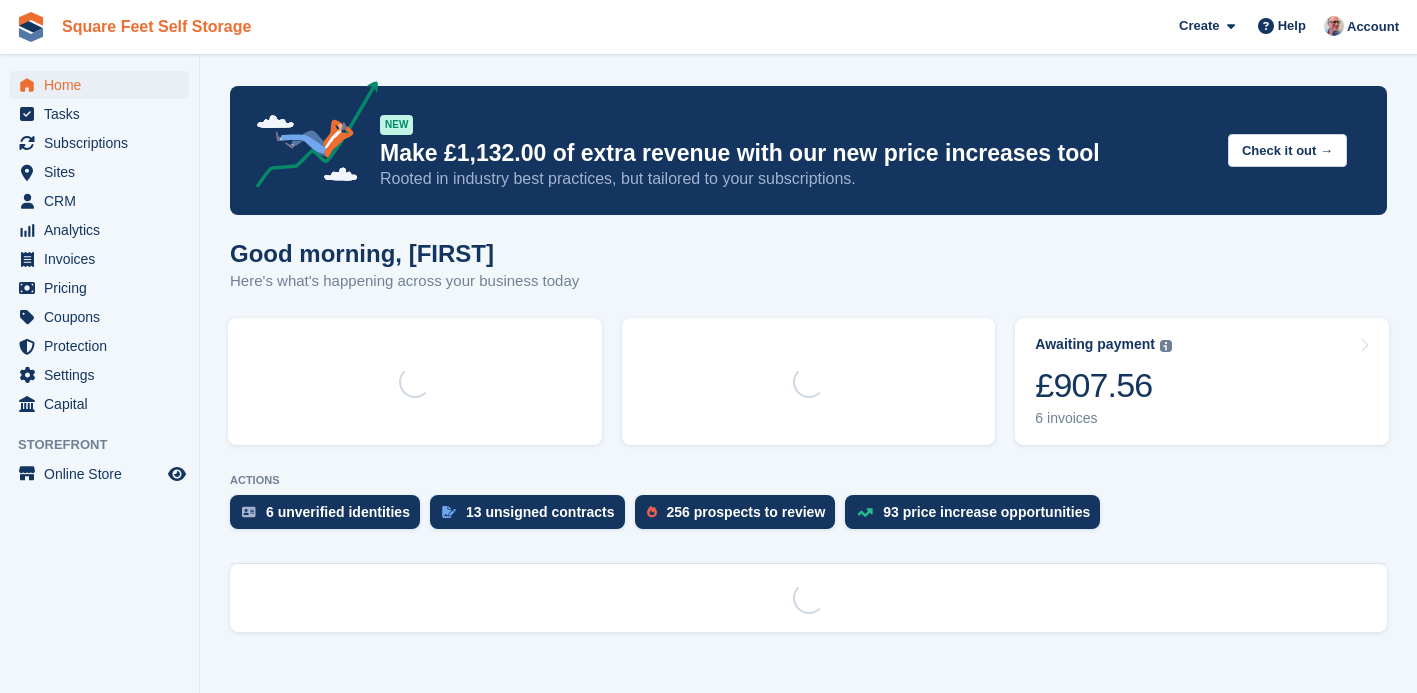 scroll, scrollTop: 0, scrollLeft: 0, axis: both 